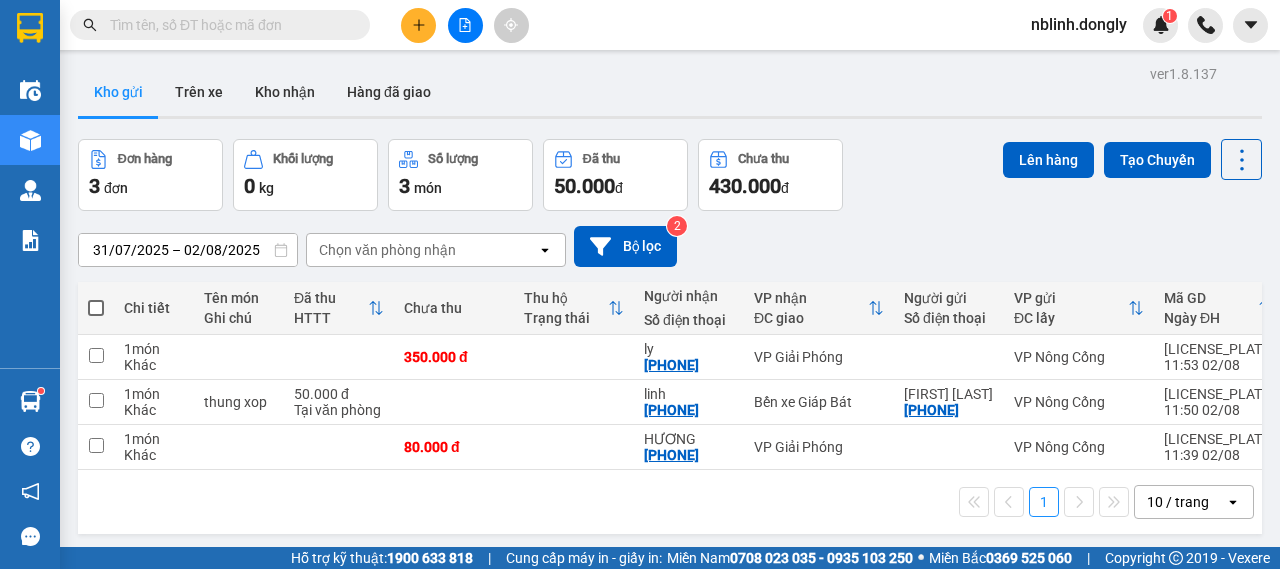 scroll, scrollTop: 0, scrollLeft: 0, axis: both 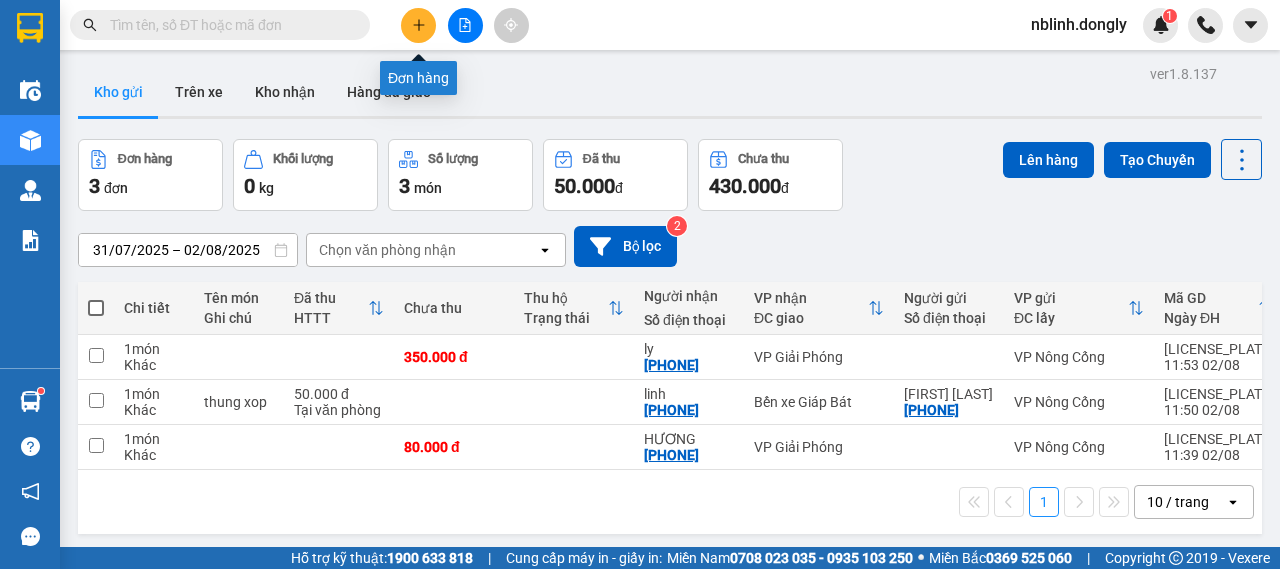 click at bounding box center (418, 25) 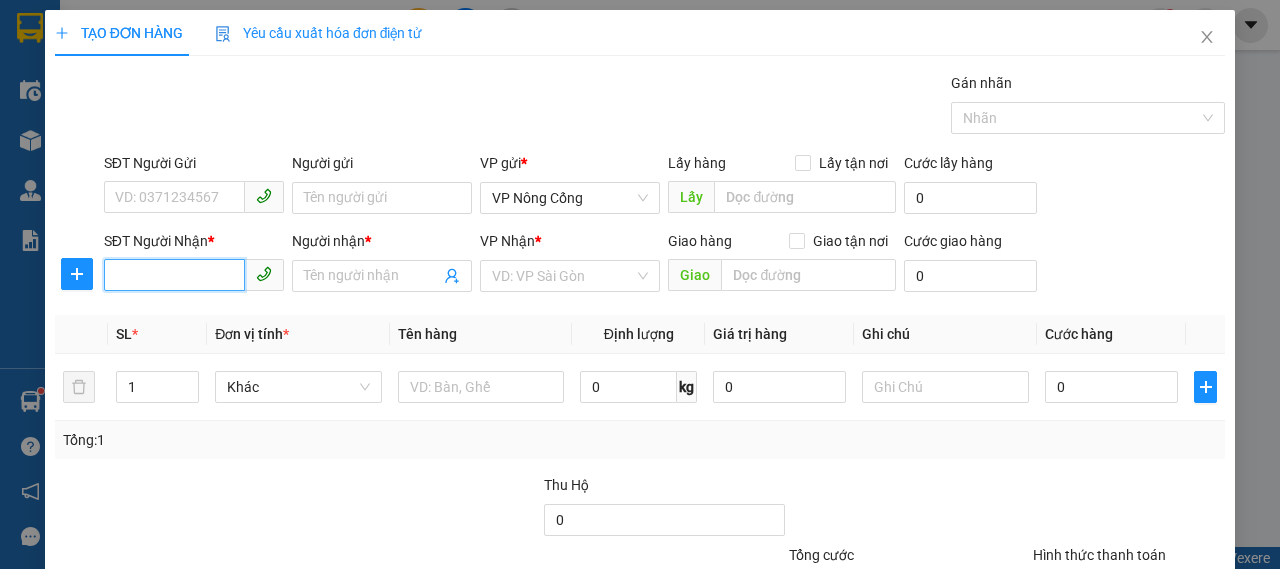 click on "SĐT Người Nhận  *" at bounding box center (174, 275) 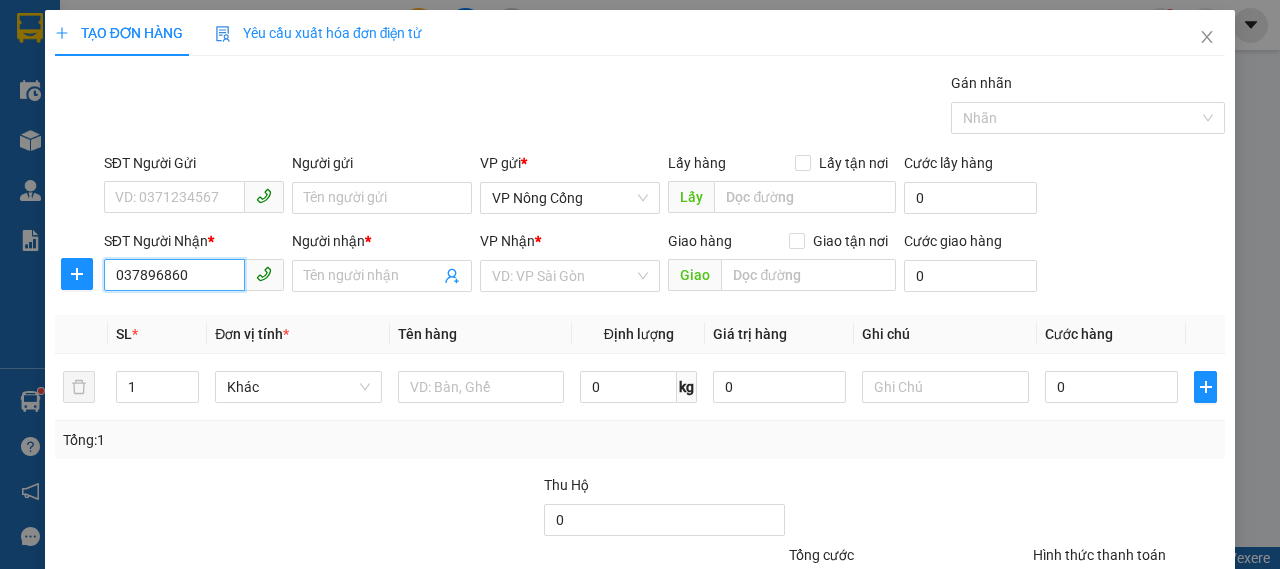 type on "0378968605" 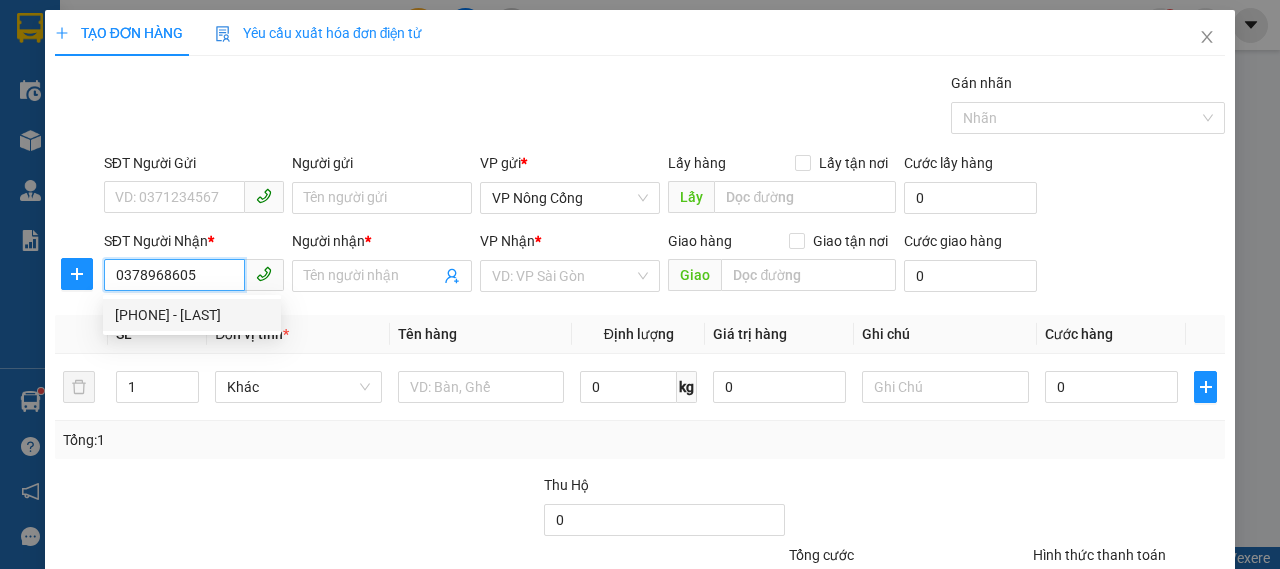 click on "[PHONE] - [LAST]" at bounding box center (192, 315) 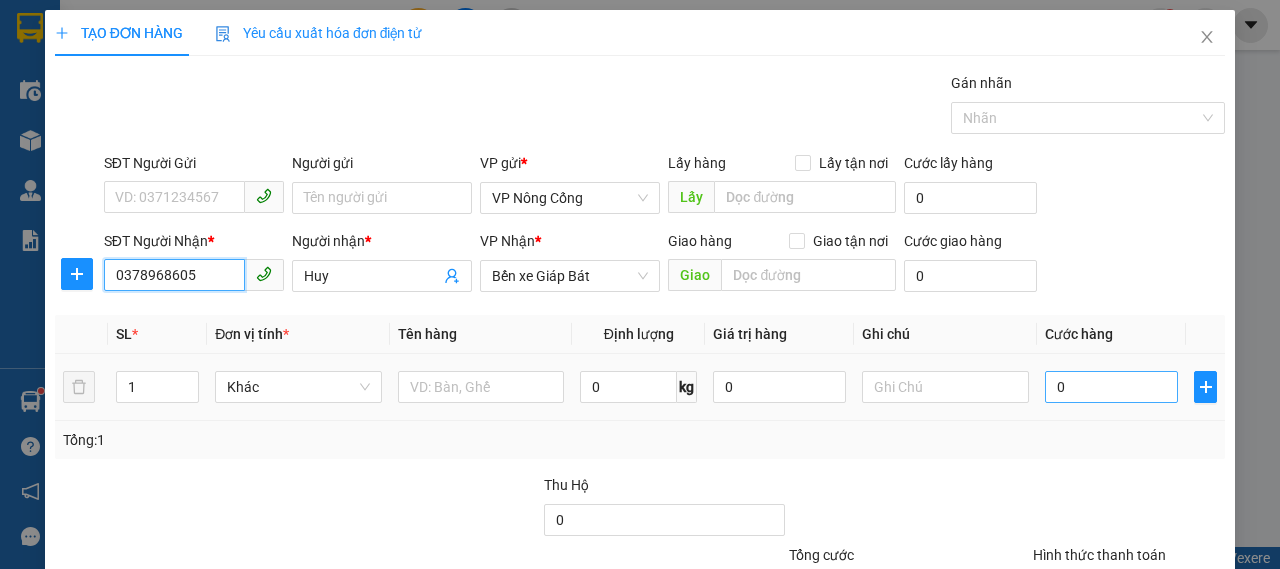type on "0378968605" 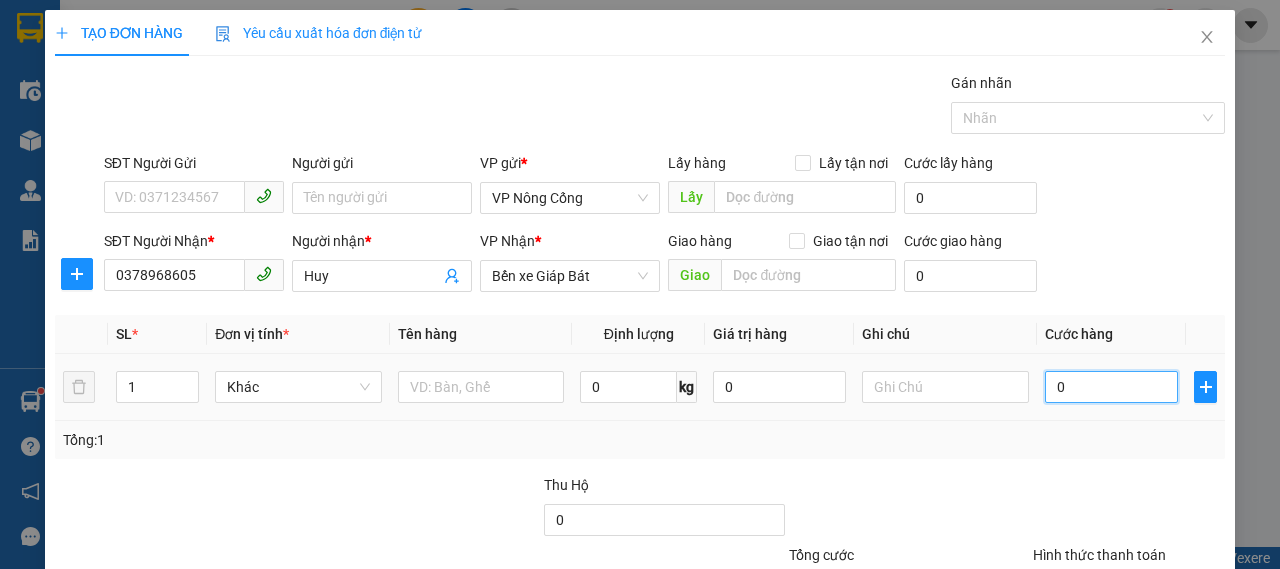click on "0" at bounding box center [1111, 387] 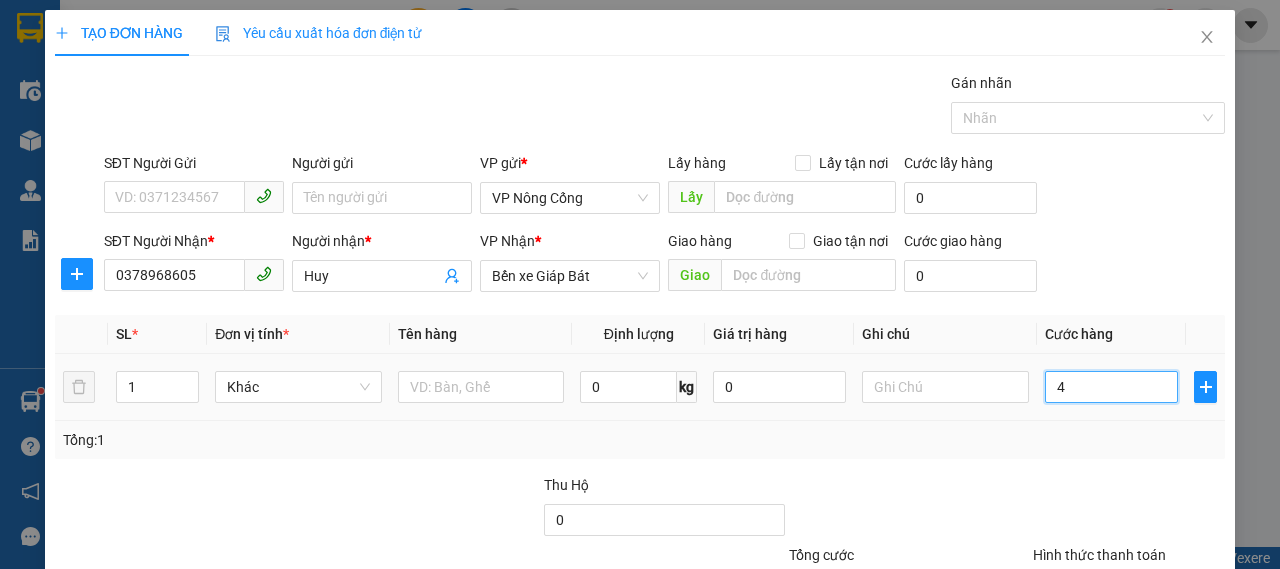type on "40" 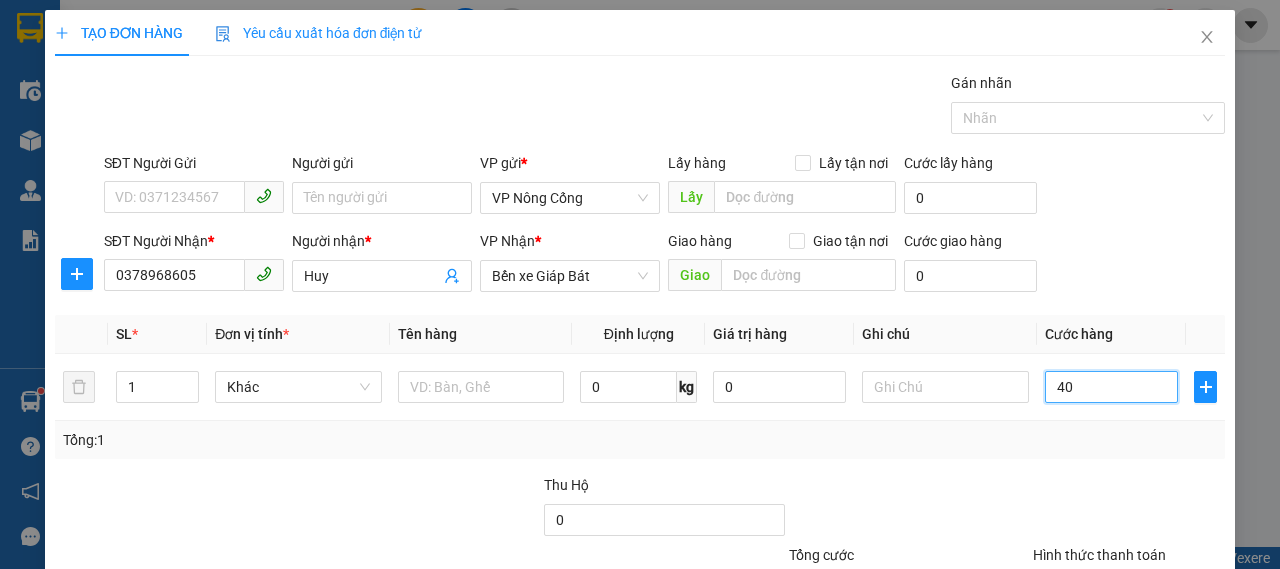 scroll, scrollTop: 168, scrollLeft: 0, axis: vertical 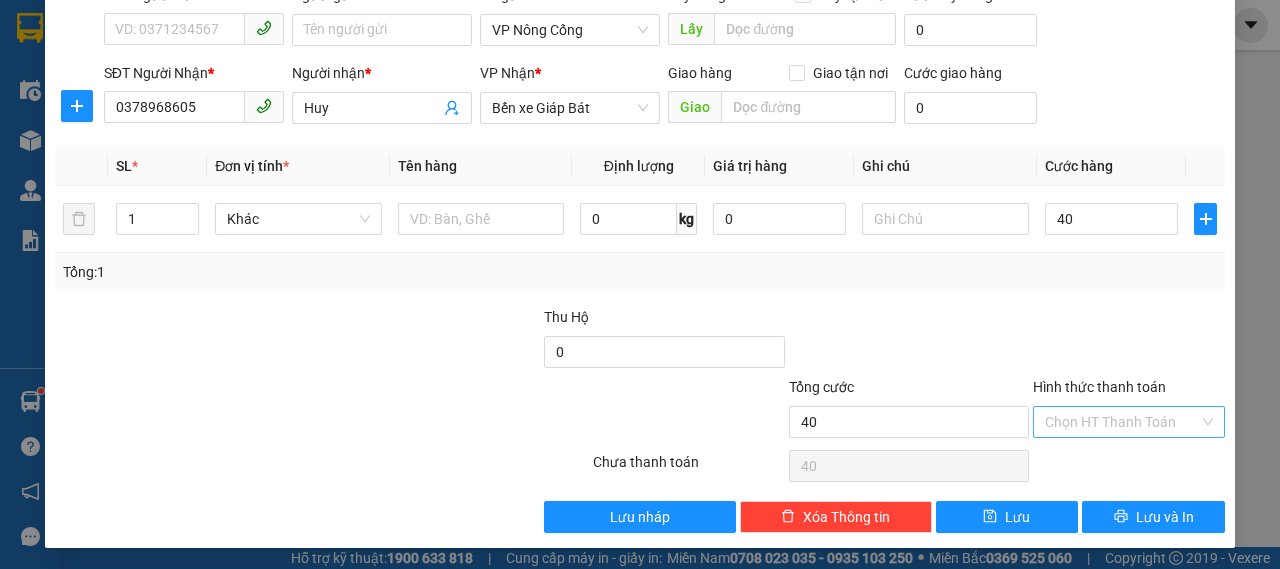 type on "40.000" 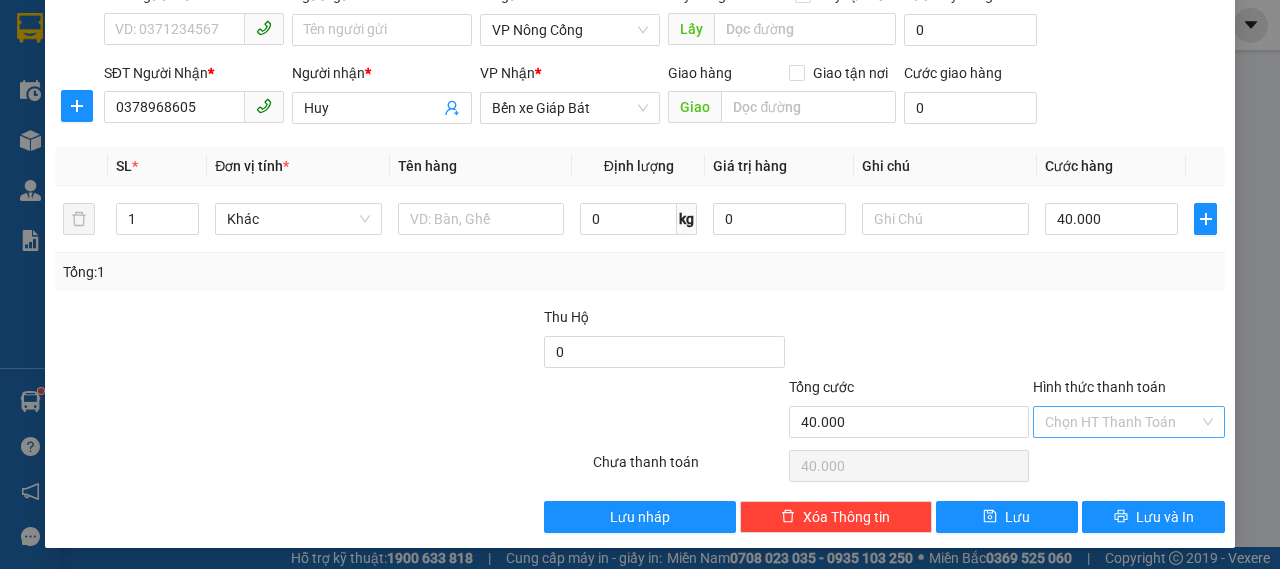 click on "Hình thức thanh toán" at bounding box center [1122, 422] 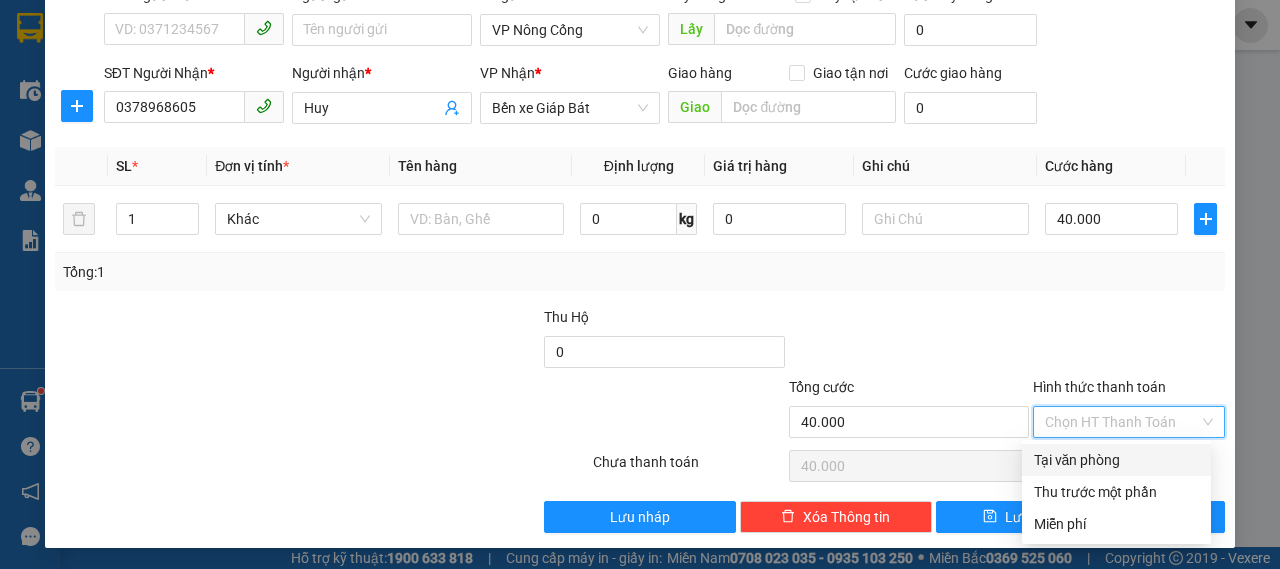 click on "Tại văn phòng" at bounding box center (1116, 460) 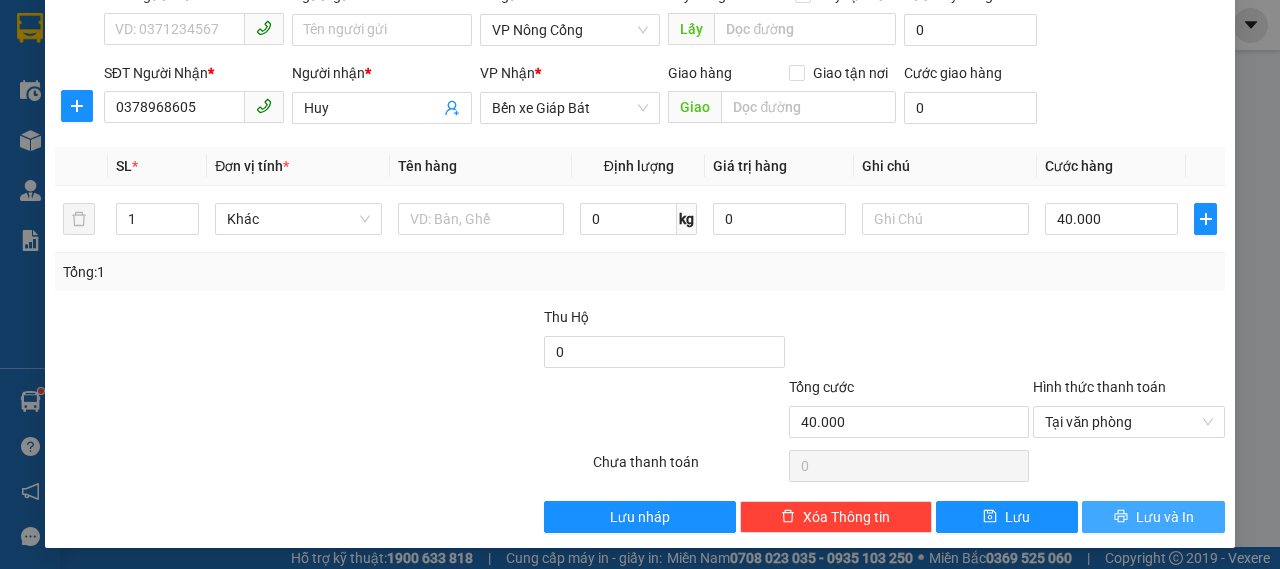 click 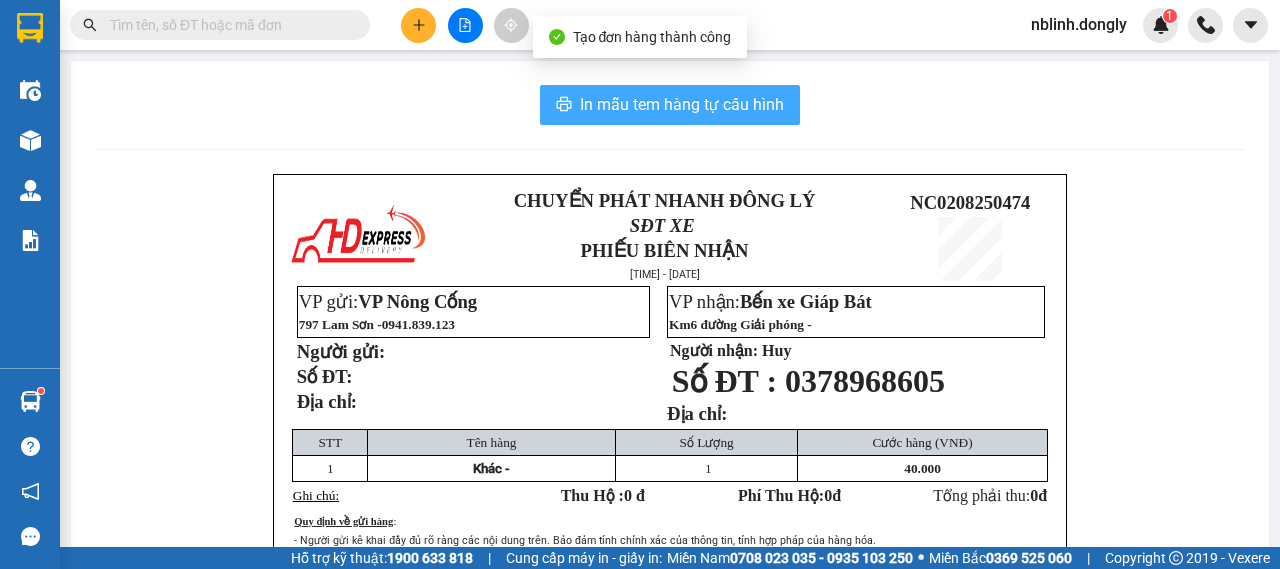 click on "In mẫu tem hàng tự cấu hình" at bounding box center (682, 104) 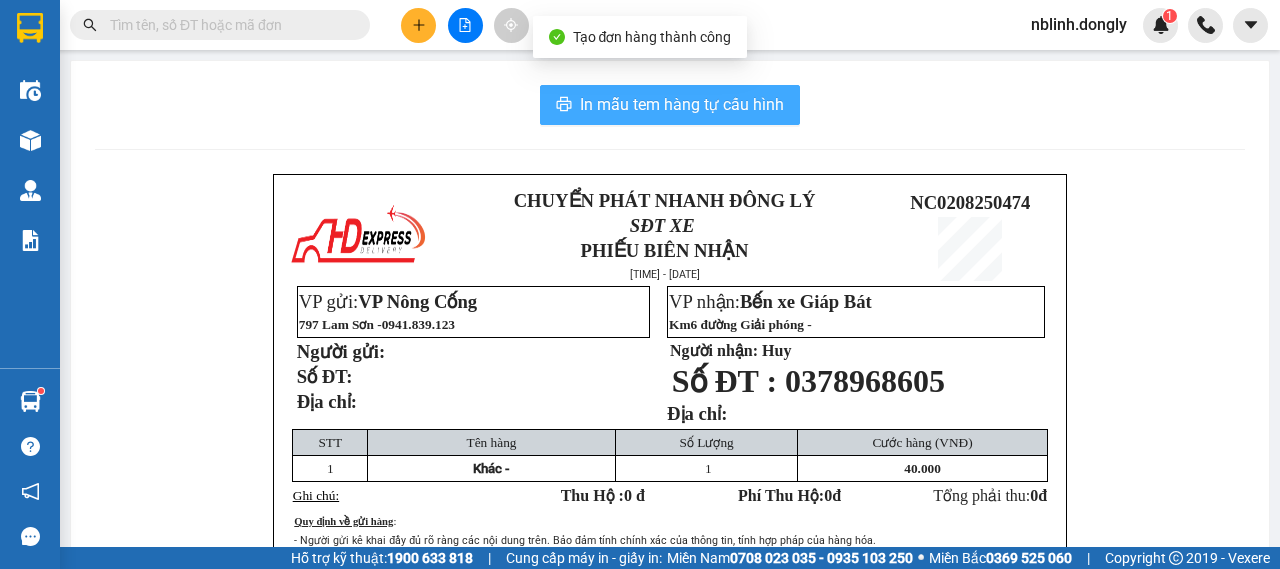 scroll, scrollTop: 0, scrollLeft: 0, axis: both 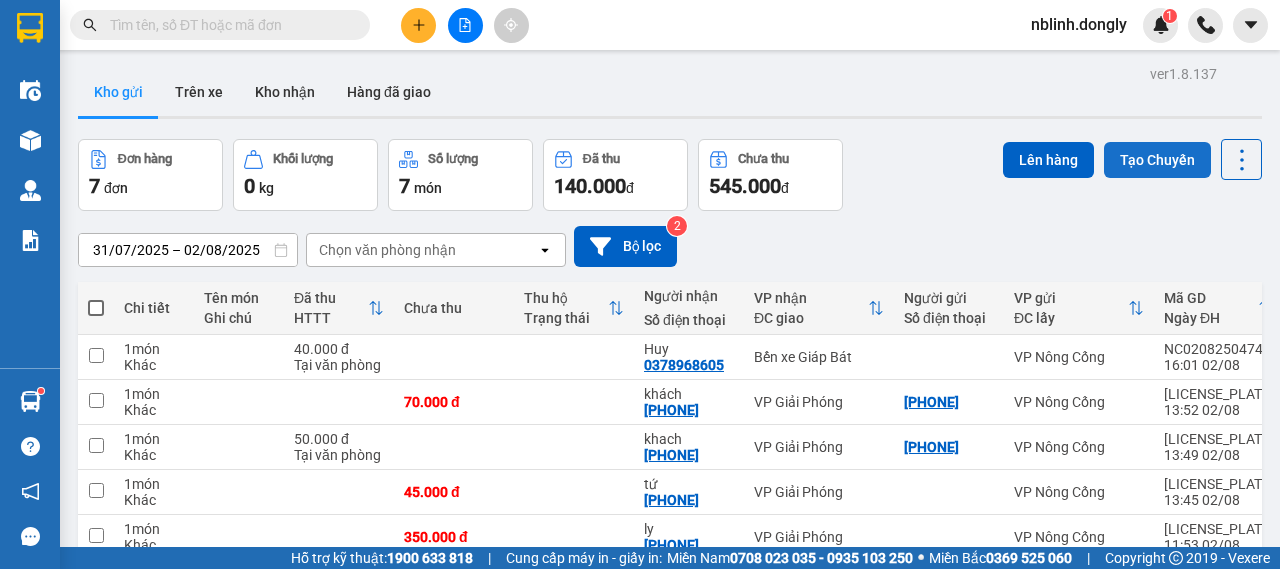 click on "Tạo Chuyến" at bounding box center (1157, 160) 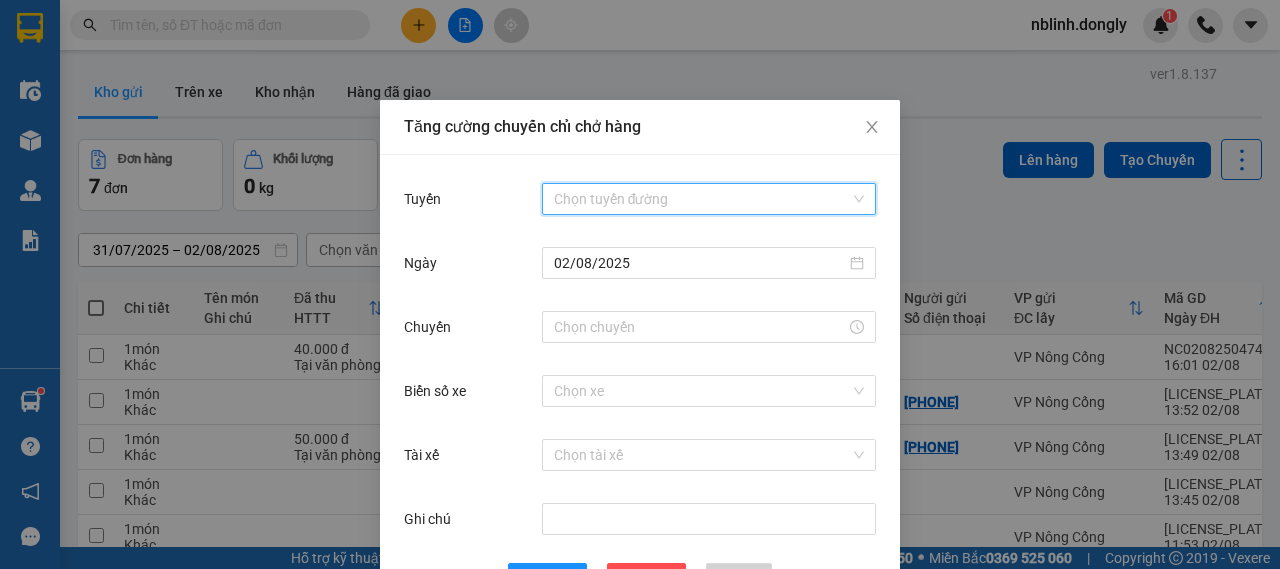 click on "Tuyến" at bounding box center (702, 199) 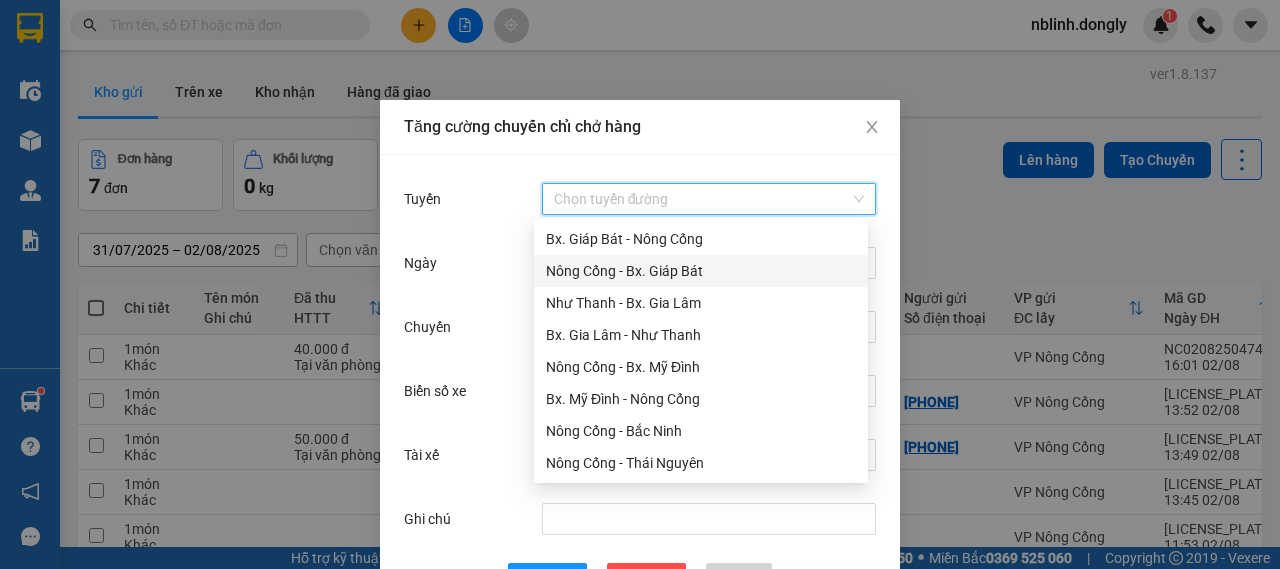 click on "Nông Cống - Bx. Giáp Bát" at bounding box center (701, 271) 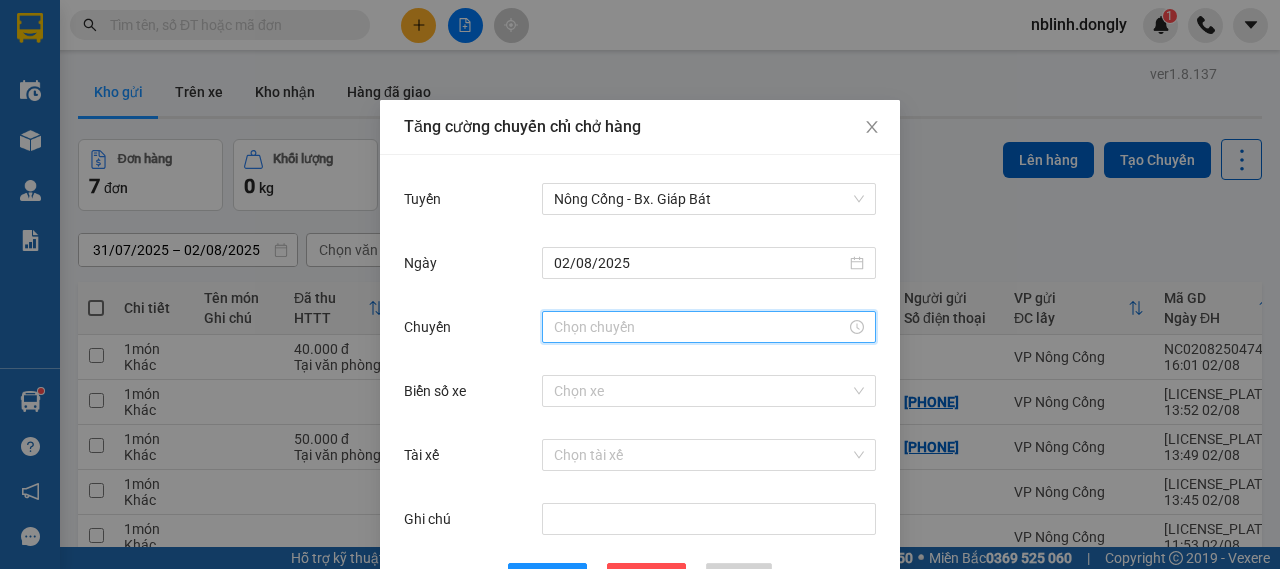 drag, startPoint x: 606, startPoint y: 331, endPoint x: 563, endPoint y: 261, distance: 82.1523 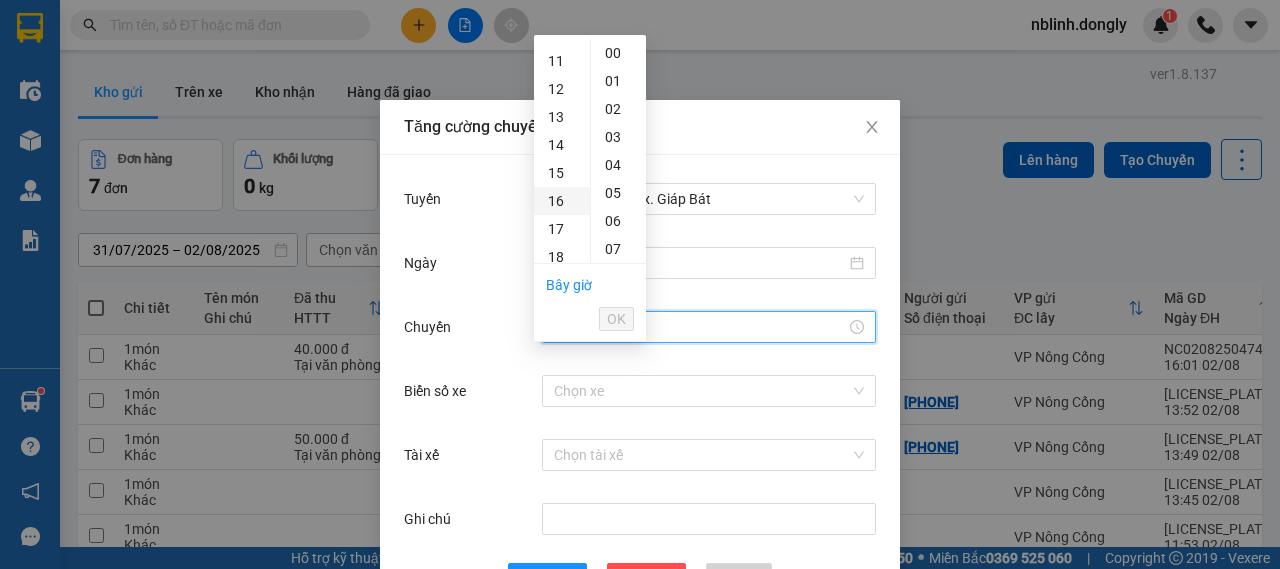 scroll, scrollTop: 400, scrollLeft: 0, axis: vertical 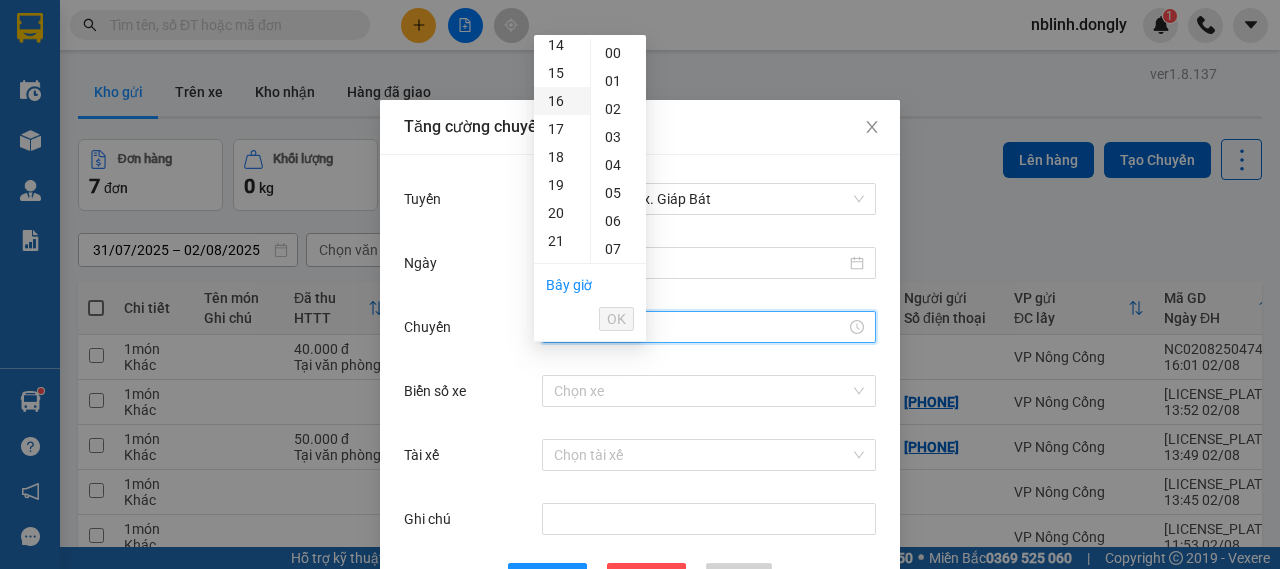 click on "16" at bounding box center [562, 101] 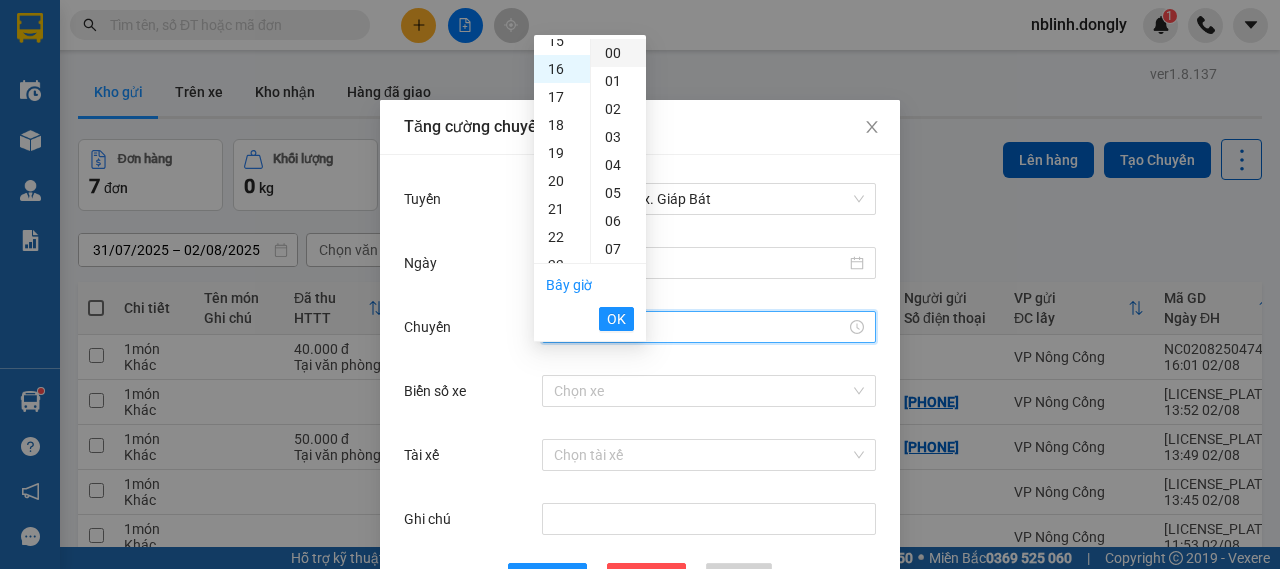 scroll, scrollTop: 448, scrollLeft: 0, axis: vertical 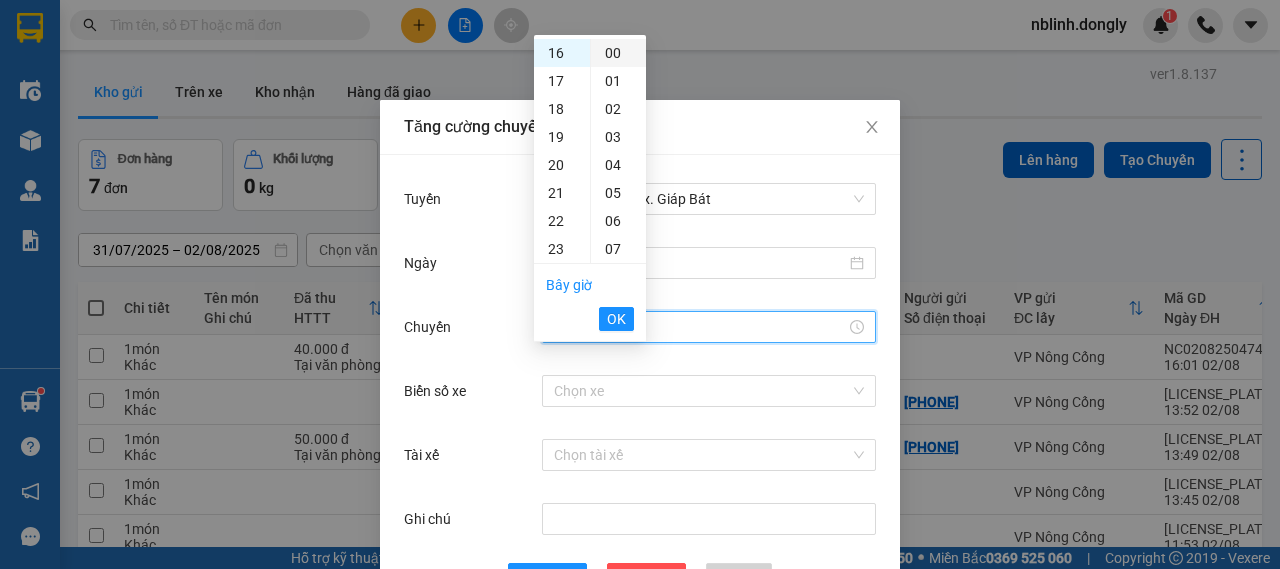 click on "00" at bounding box center (618, 53) 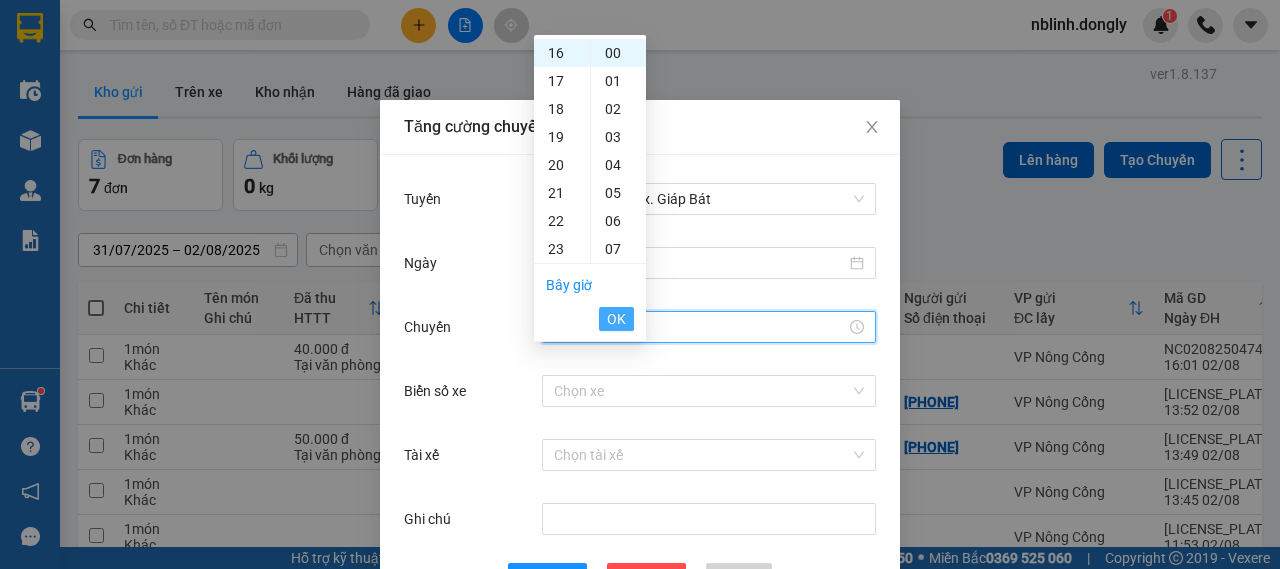 click on "OK" at bounding box center (616, 319) 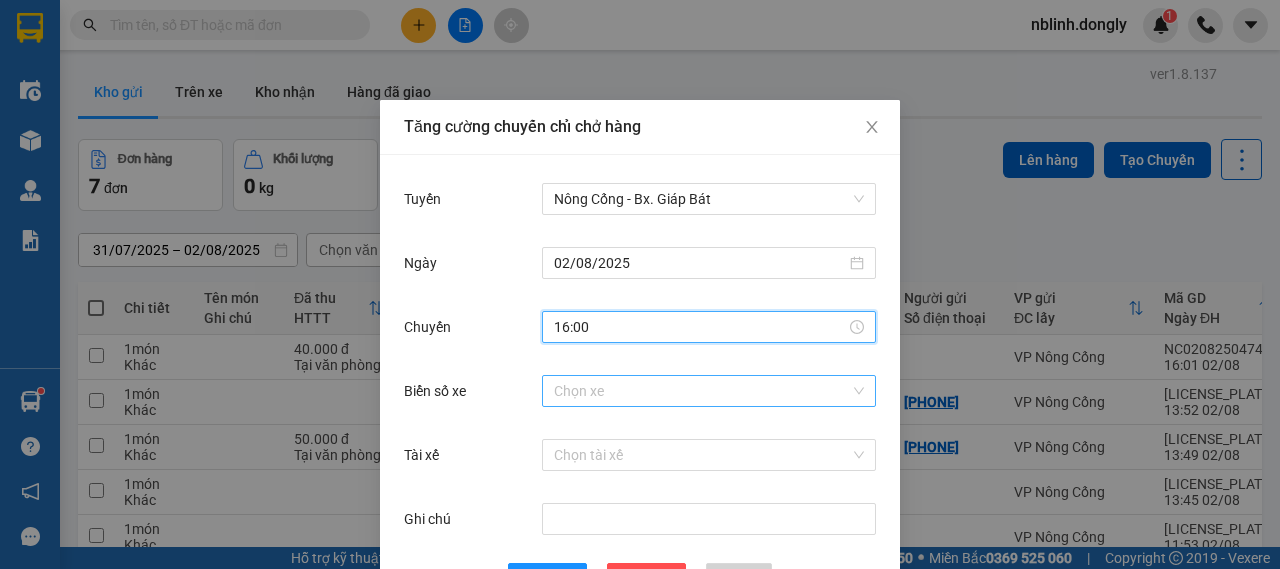click on "Chọn xe" at bounding box center [709, 391] 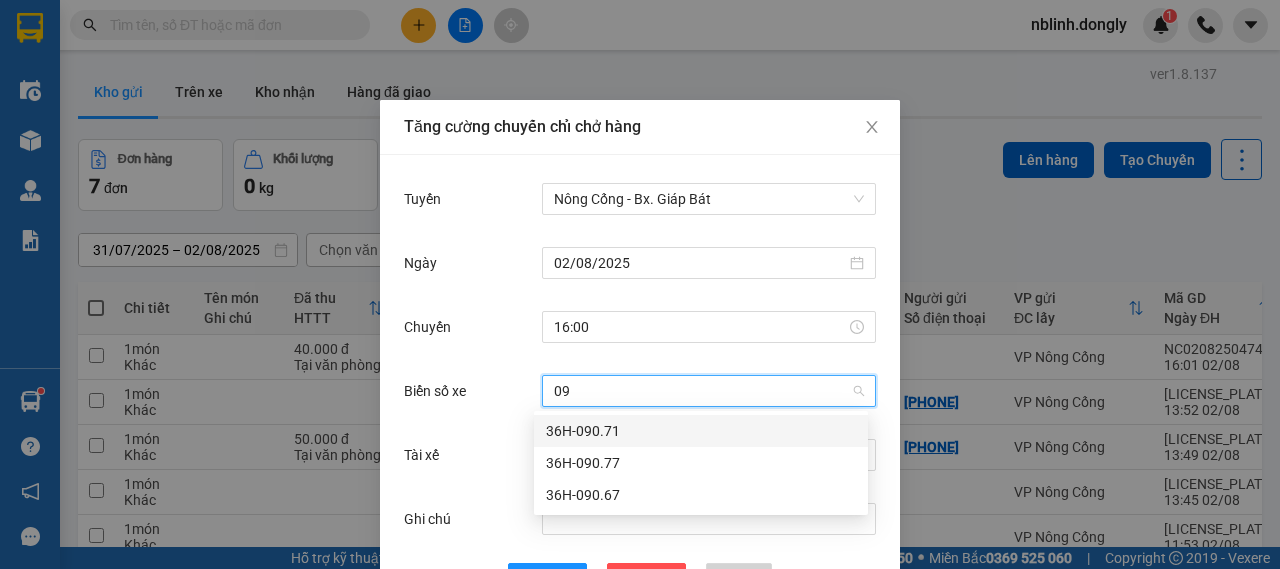 type on "090" 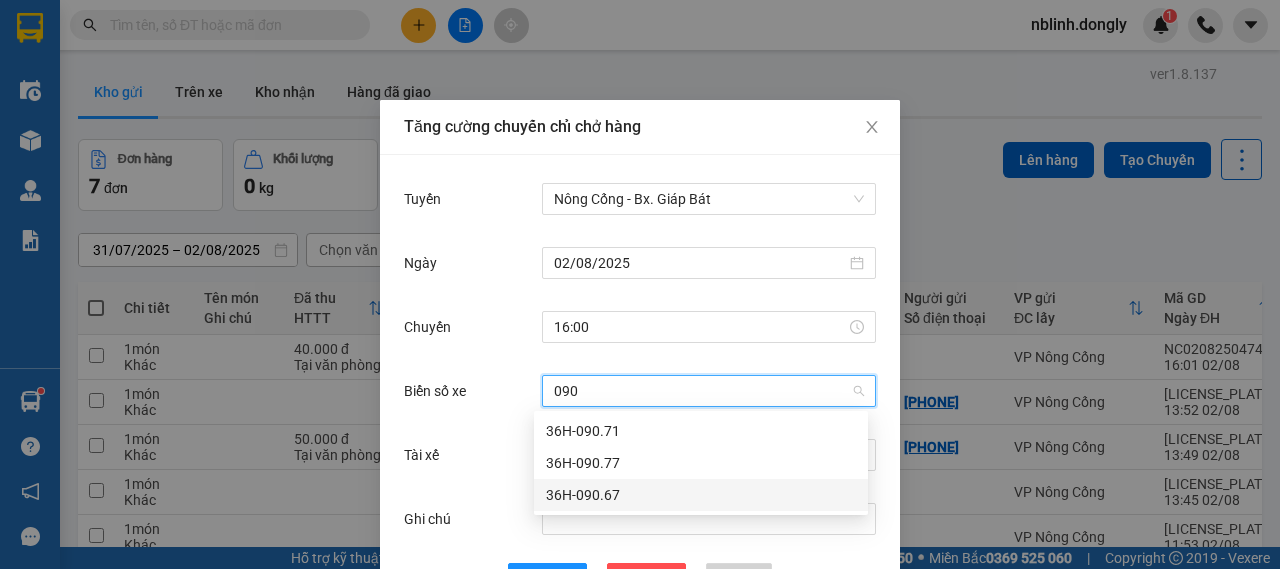 click on "36H-090.67" at bounding box center [701, 495] 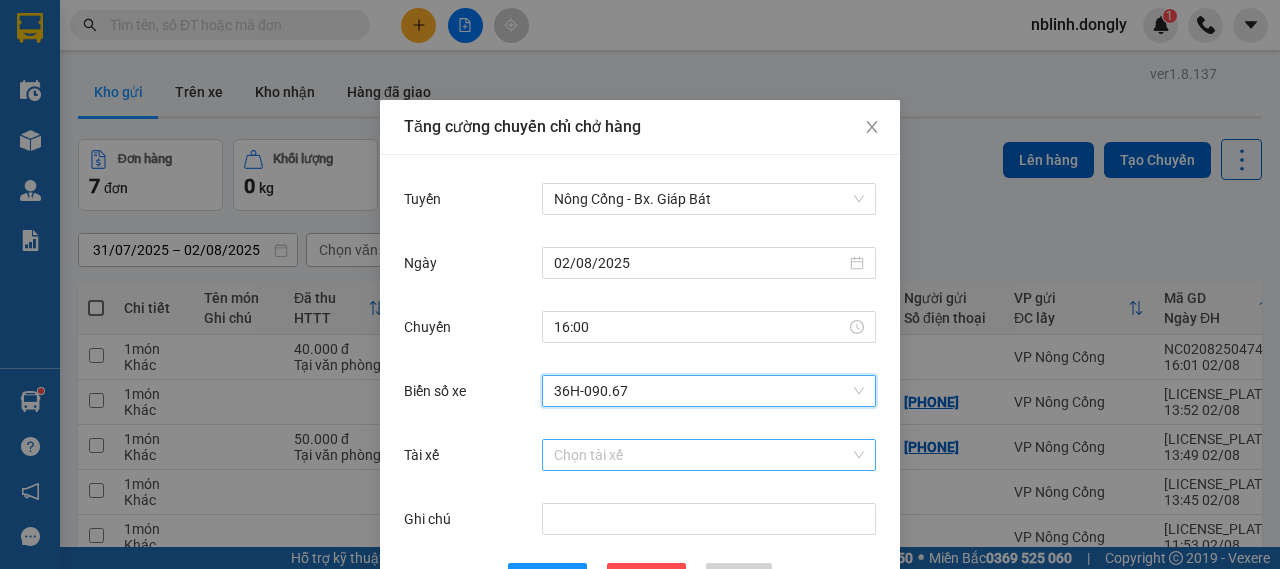 click on "Tài xế" at bounding box center [702, 455] 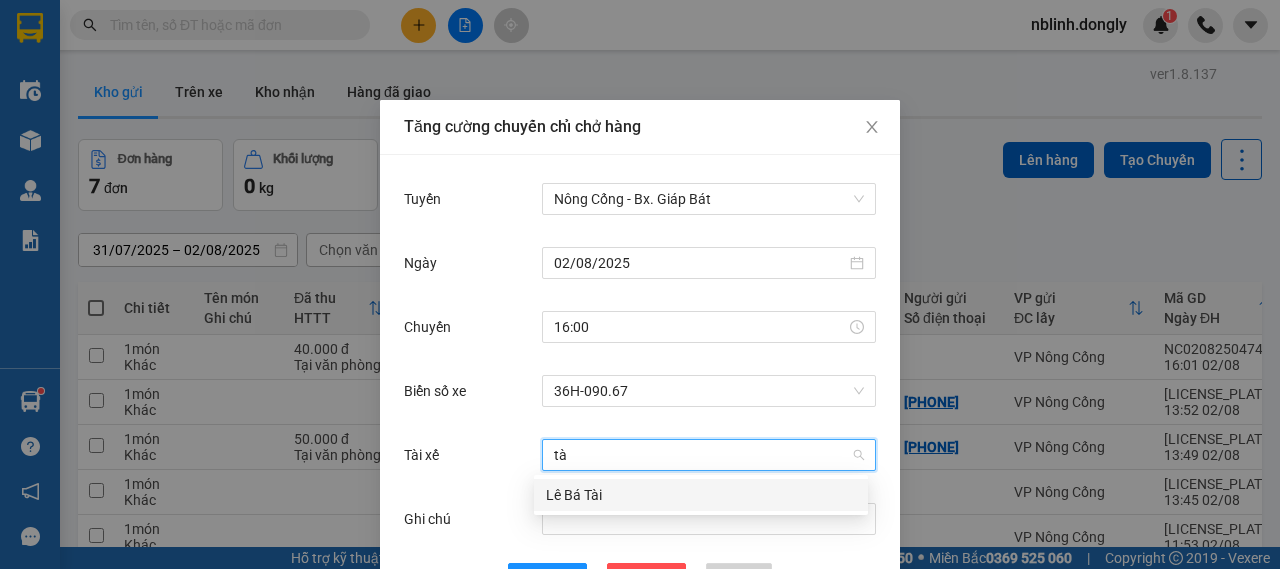 type on "tài" 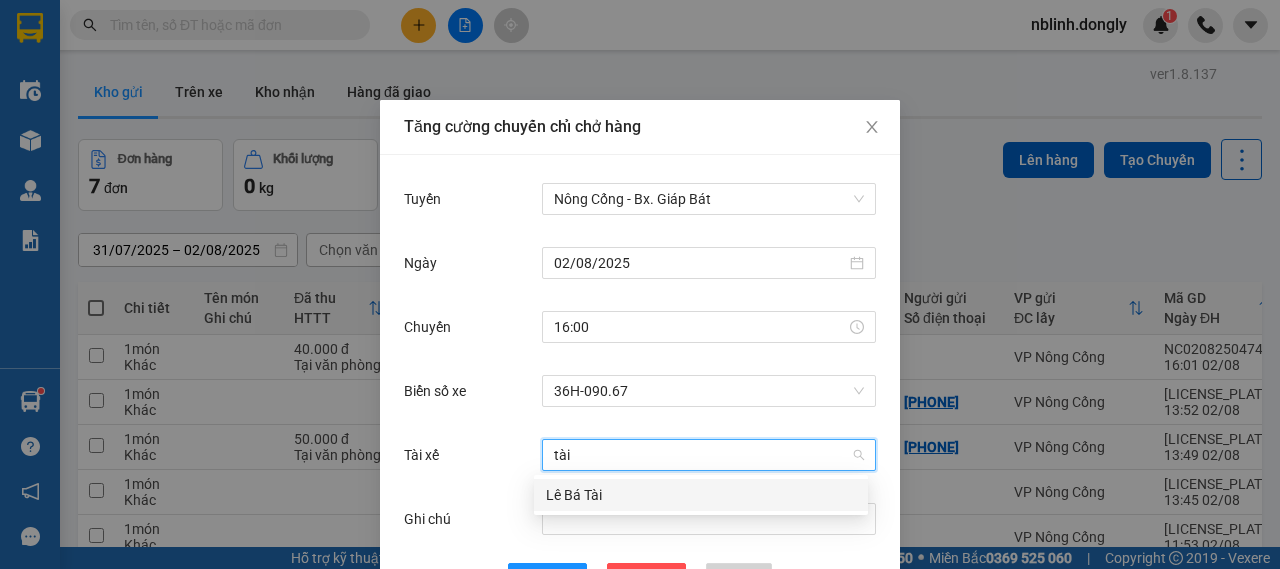click on "Lê Bá Tài" at bounding box center [701, 495] 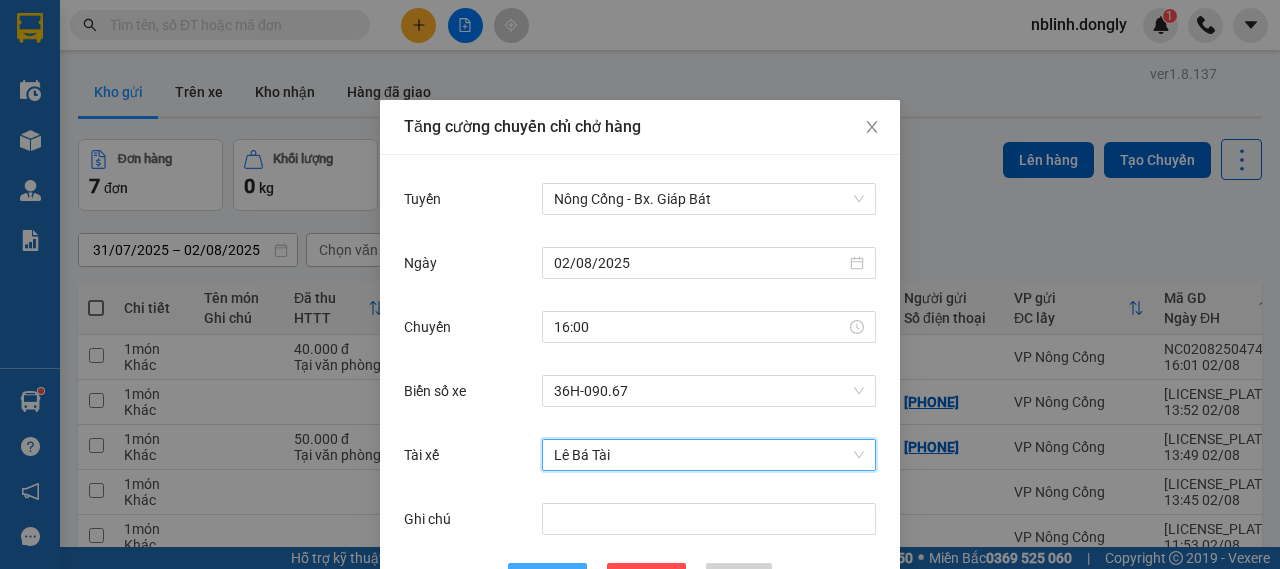 scroll, scrollTop: 73, scrollLeft: 0, axis: vertical 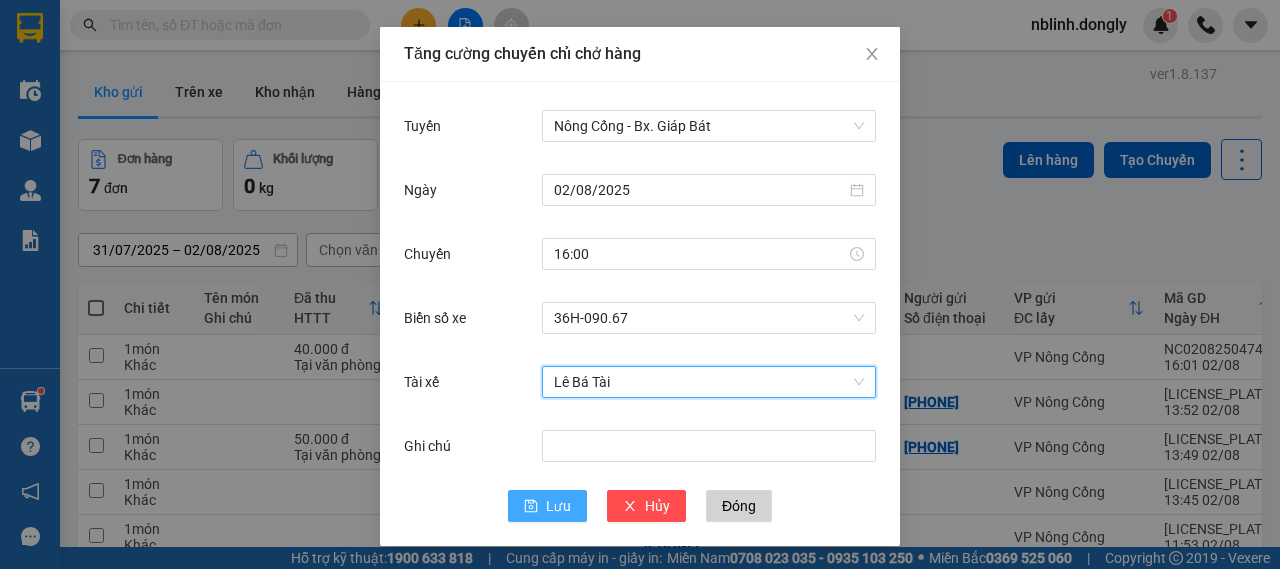 click on "Lưu" at bounding box center (558, 506) 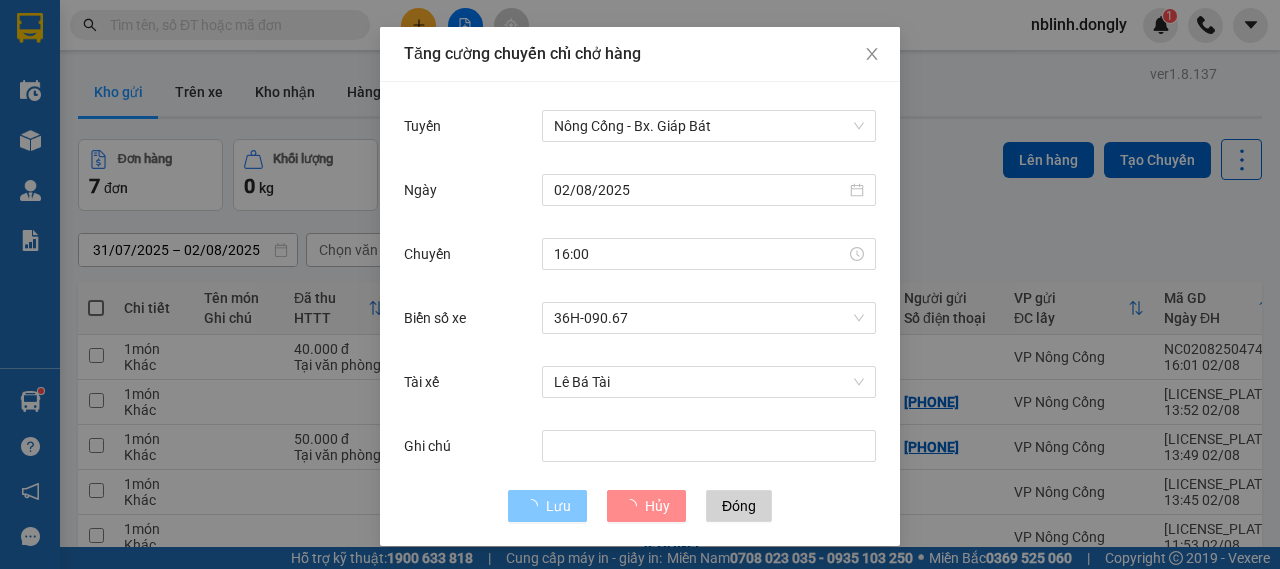 type 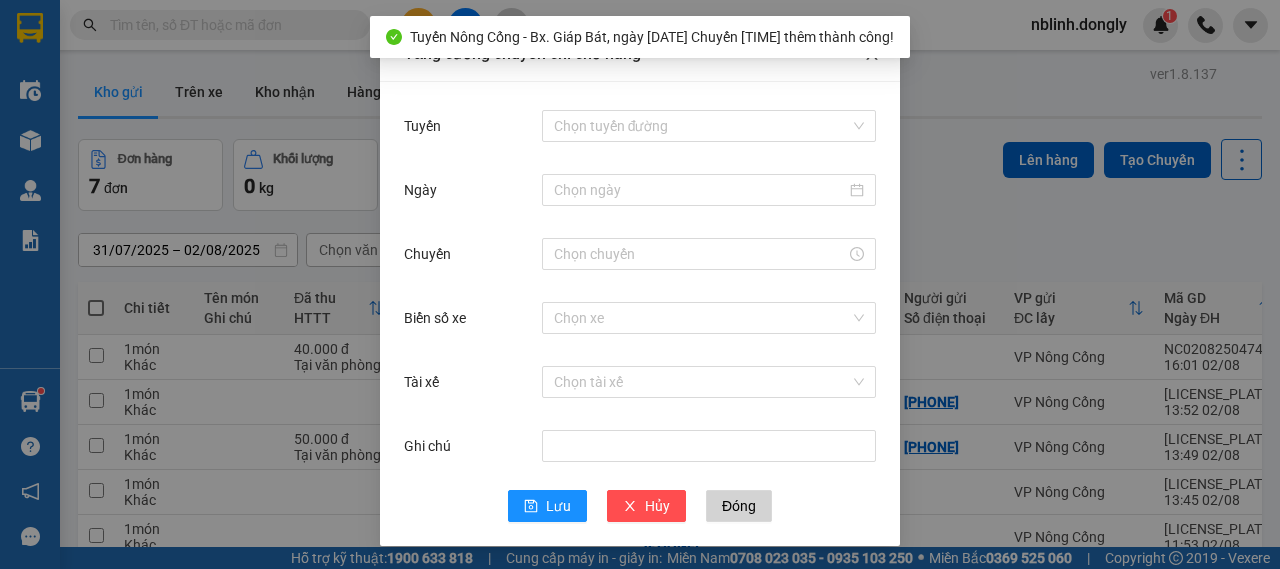 click 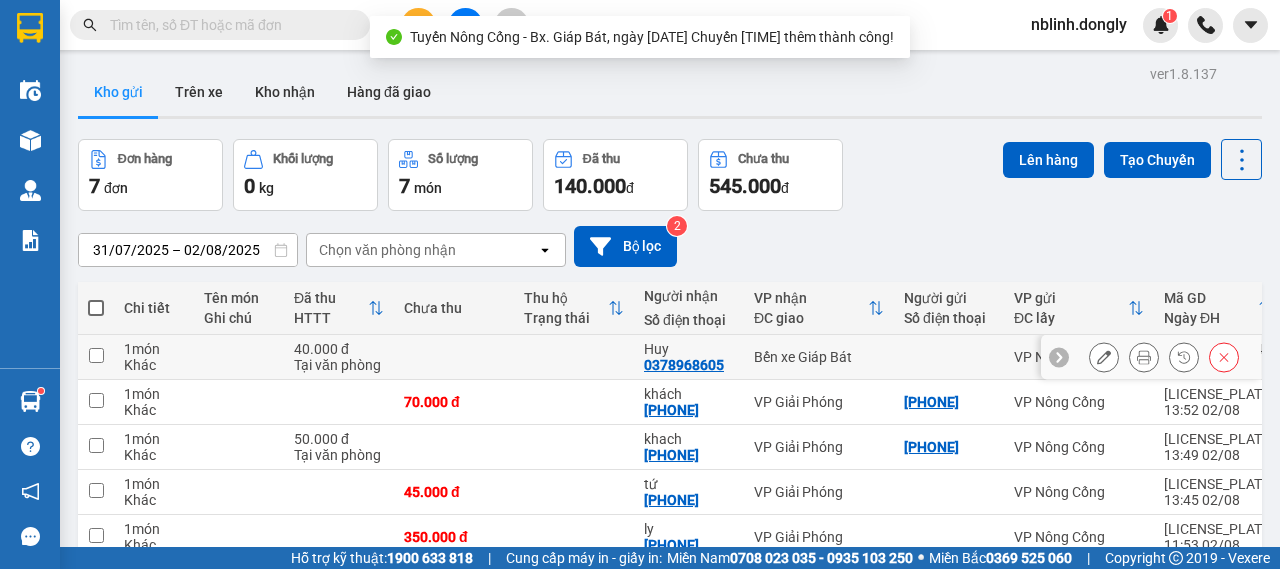 click at bounding box center (96, 355) 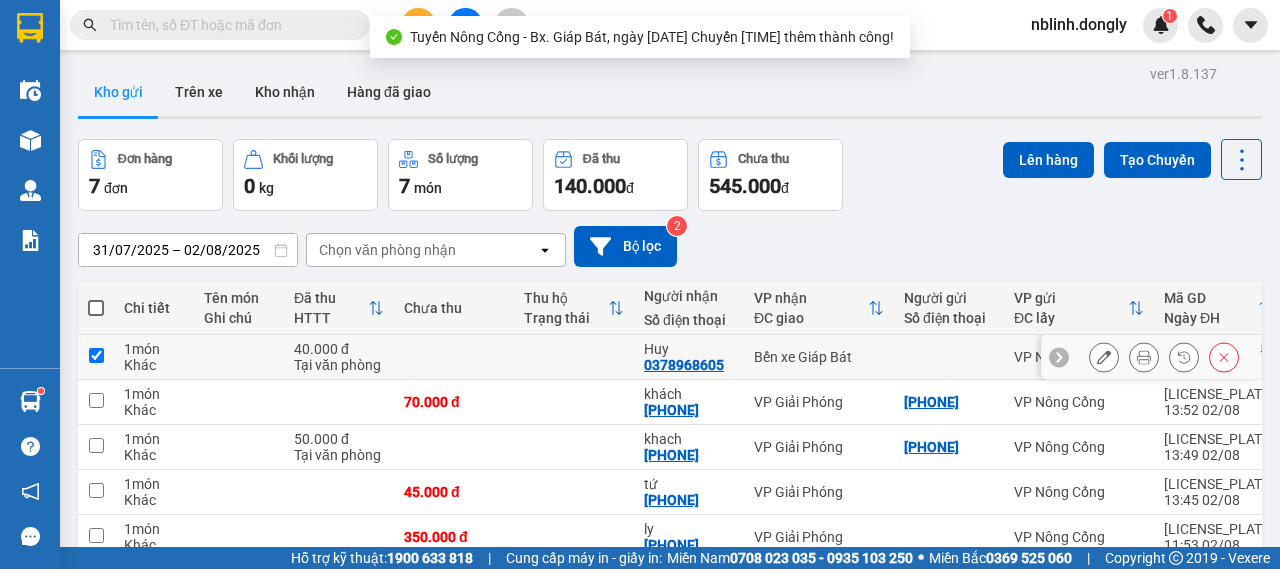 checkbox on "true" 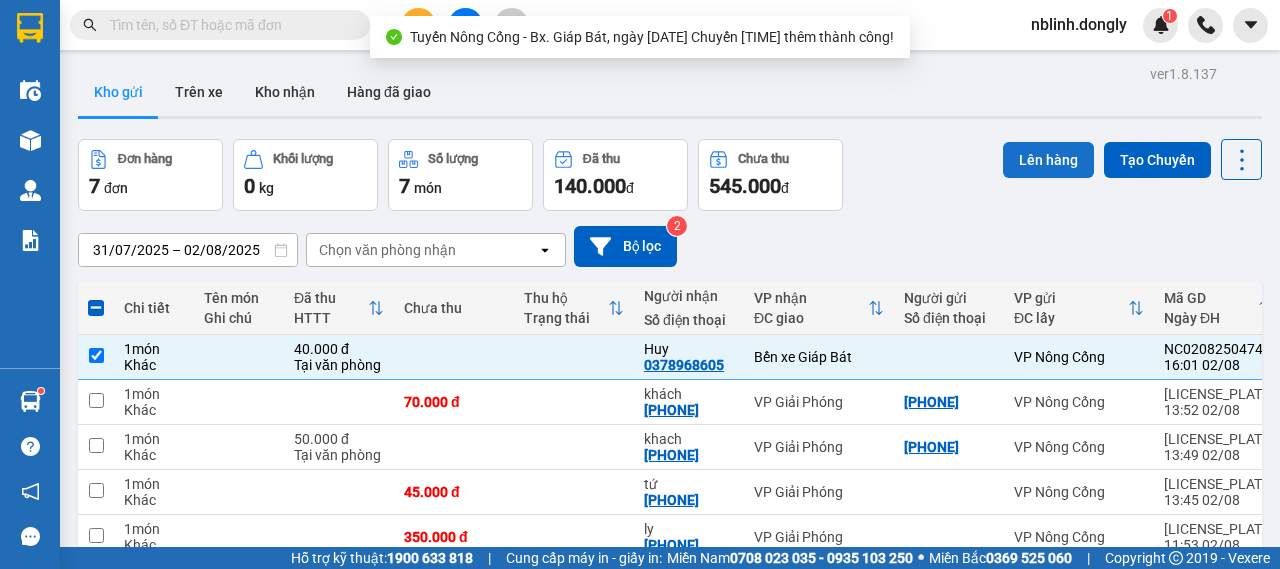 click on "Lên hàng" at bounding box center [1048, 160] 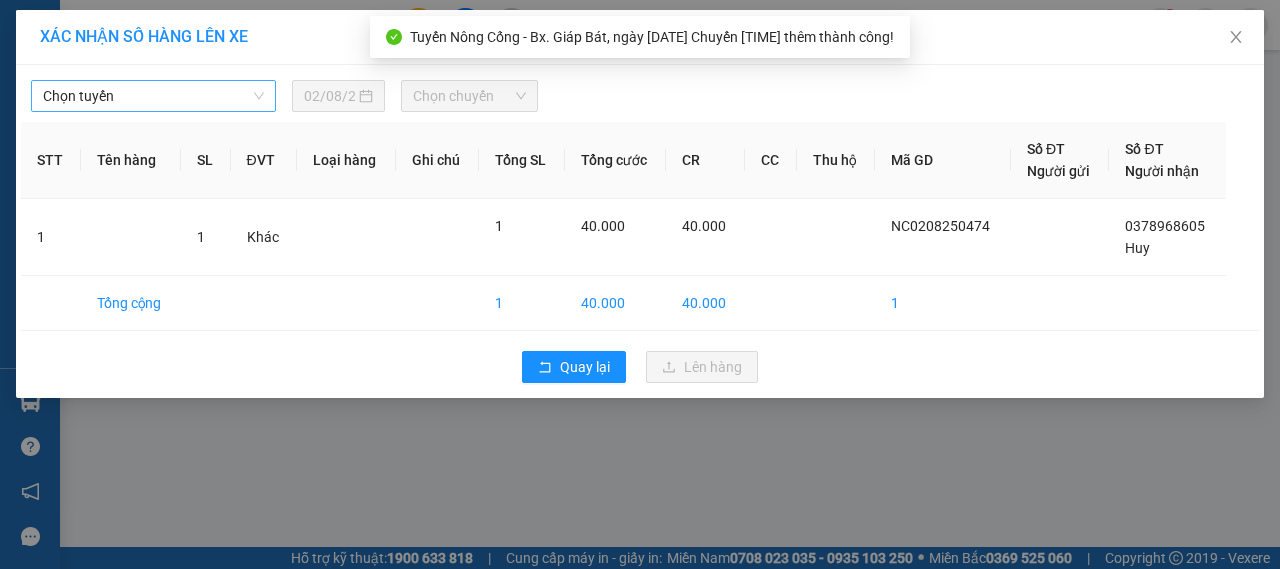 click on "Chọn tuyến" at bounding box center (153, 96) 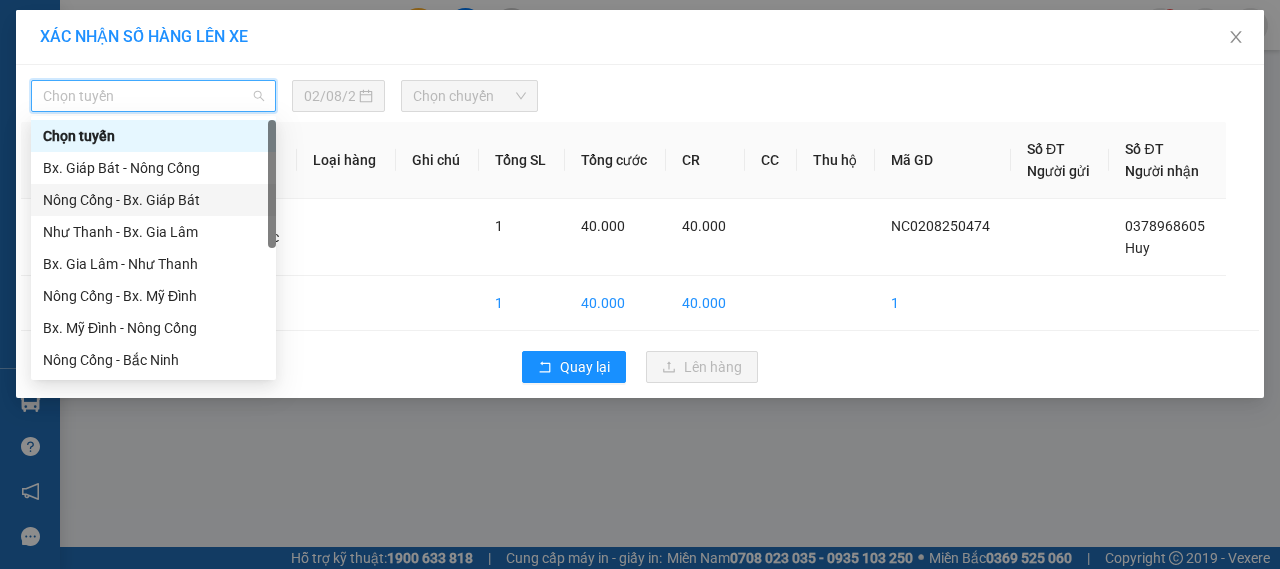 click on "Nông Cống - Bx. Giáp Bát" at bounding box center (153, 200) 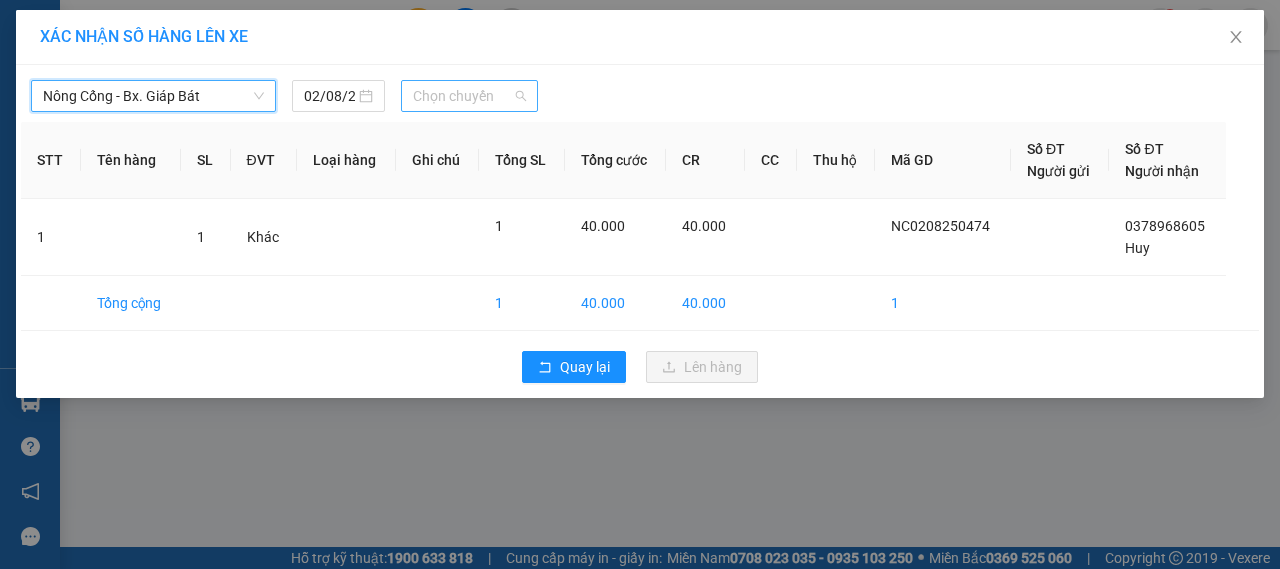 click on "Chọn chuyến" at bounding box center [469, 96] 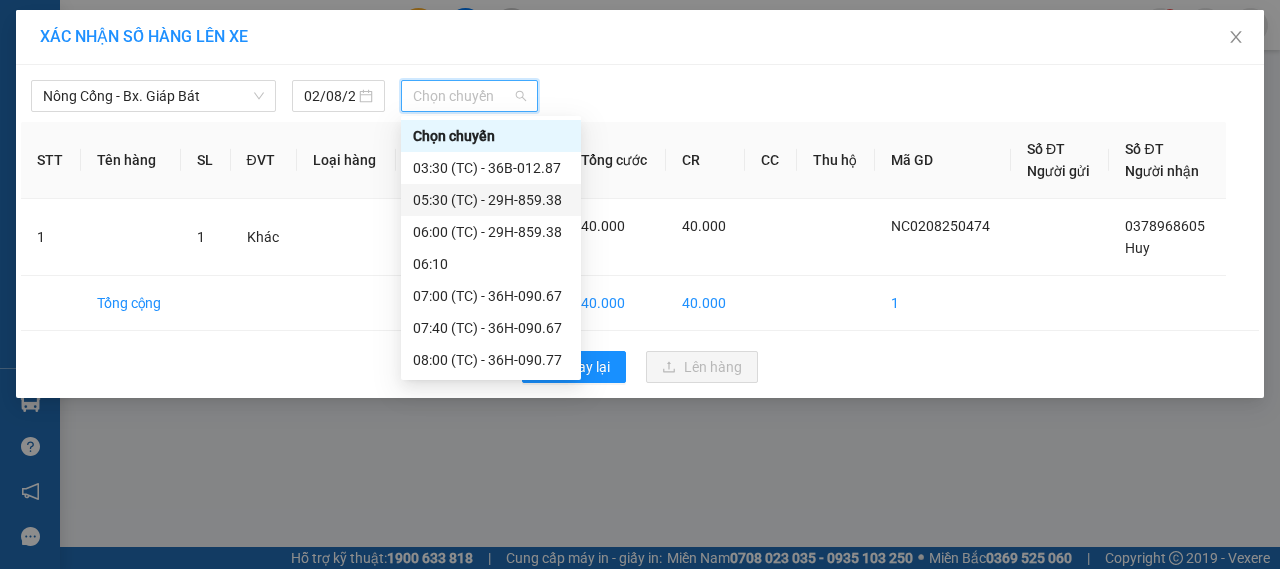 scroll, scrollTop: 320, scrollLeft: 0, axis: vertical 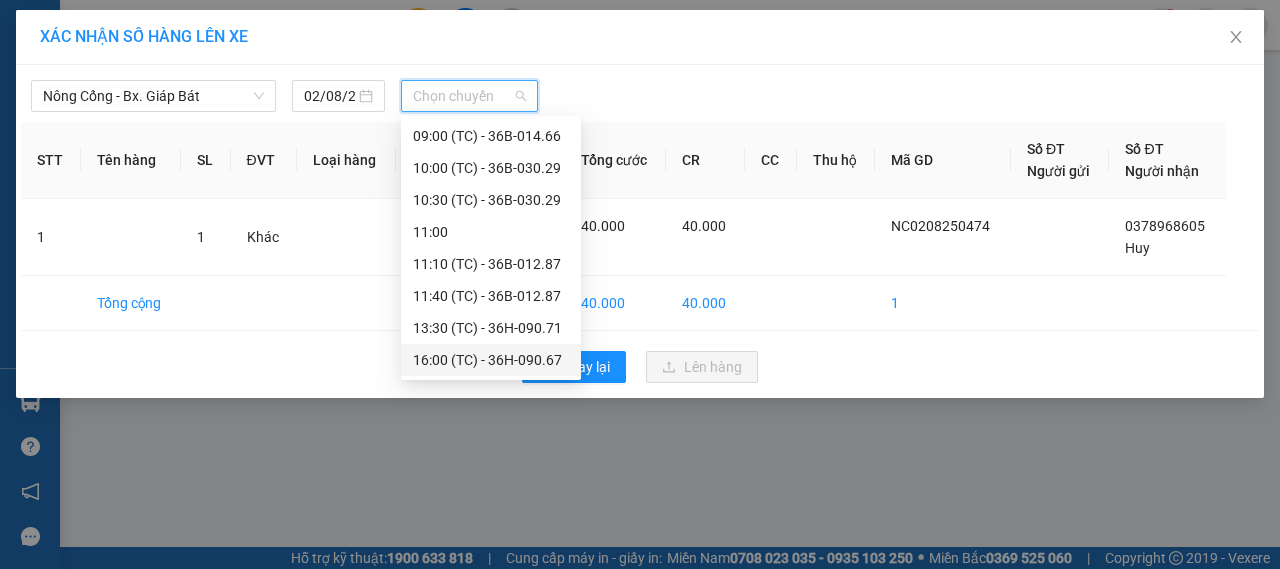 click on "[TIME] (TC) - [CODE]" at bounding box center [491, 360] 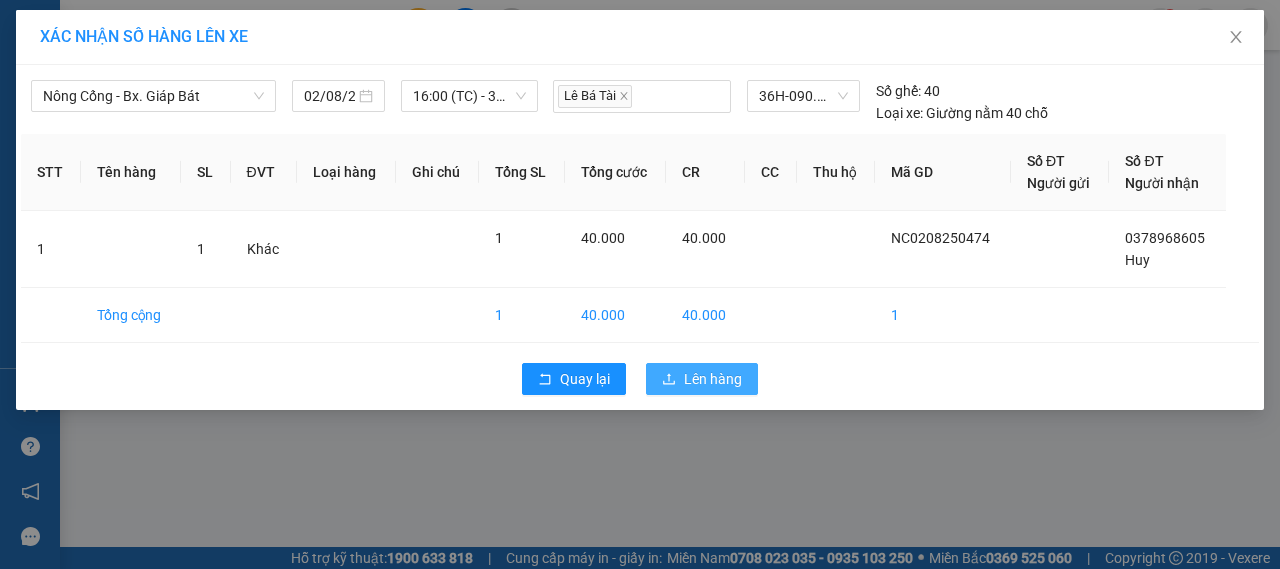 click on "Lên hàng" at bounding box center (713, 379) 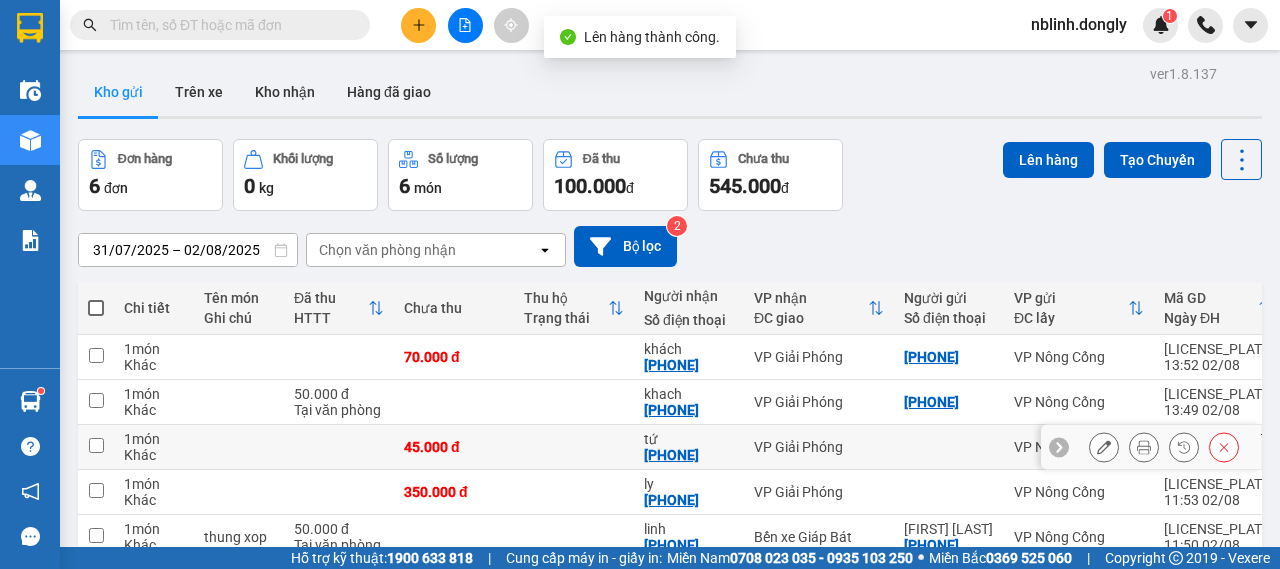 scroll, scrollTop: 148, scrollLeft: 0, axis: vertical 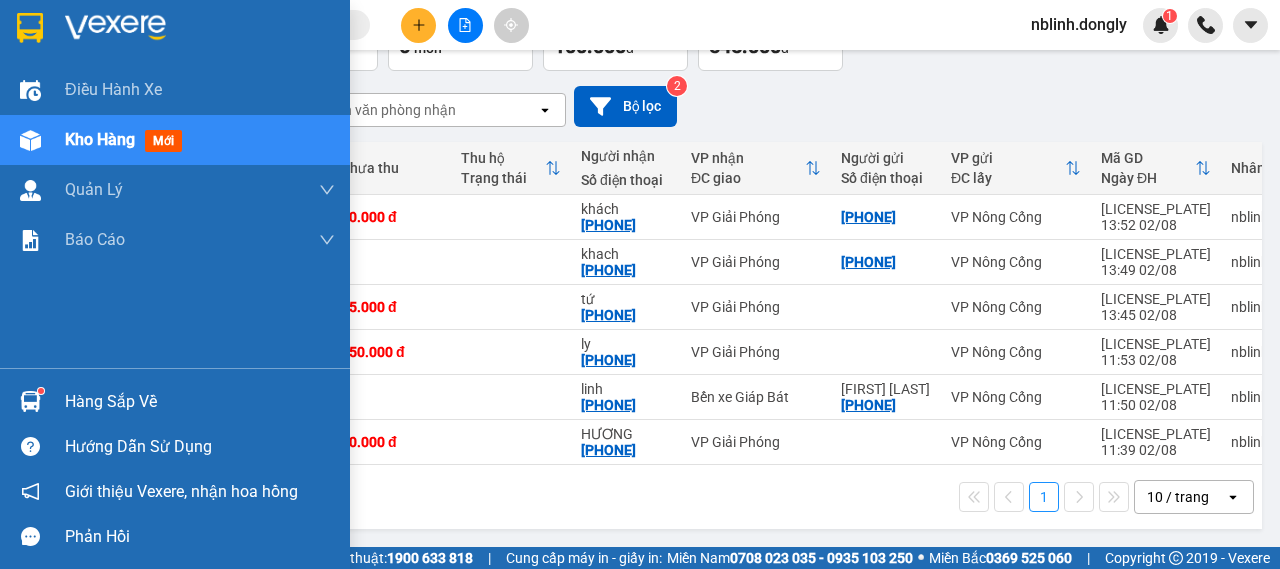 click at bounding box center [115, 28] 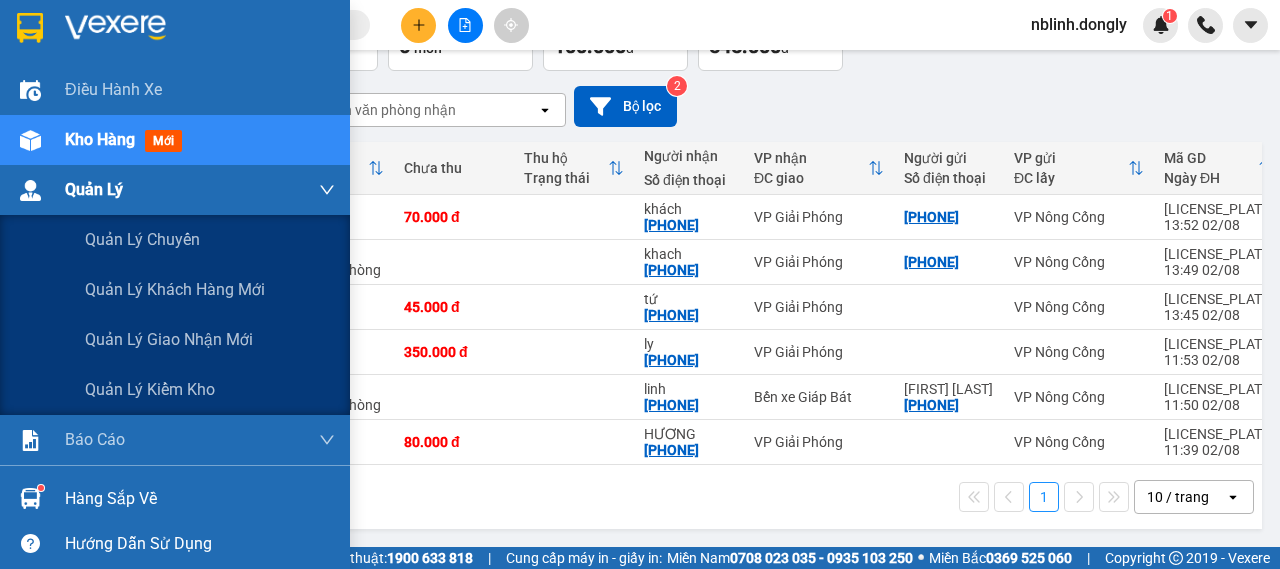 scroll, scrollTop: 148, scrollLeft: 0, axis: vertical 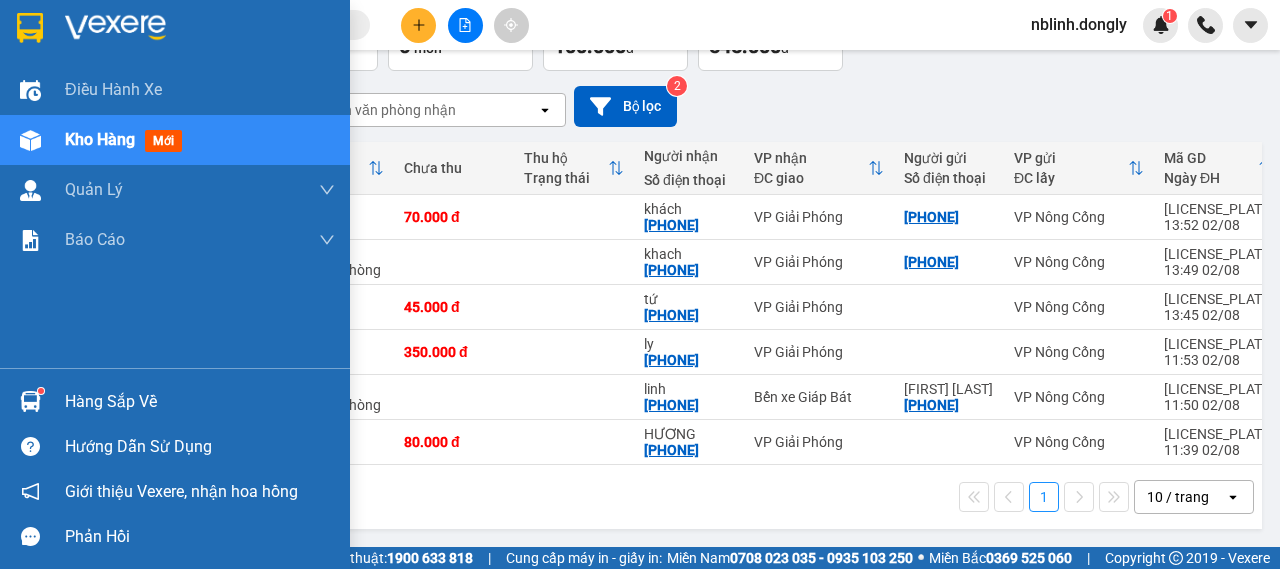 click at bounding box center (115, 28) 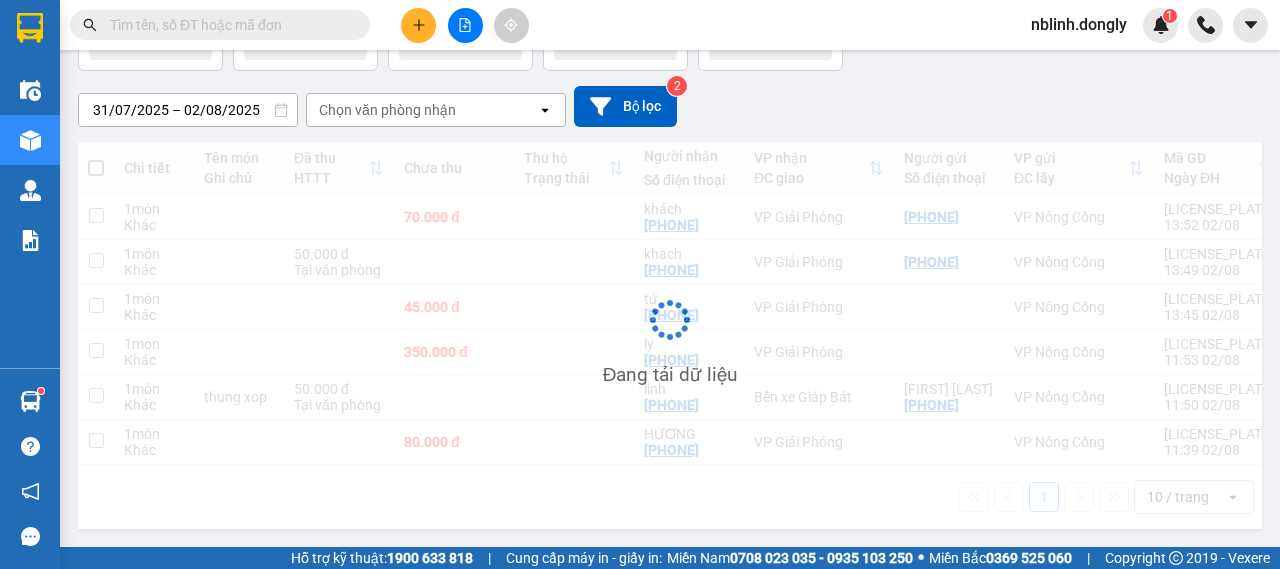 scroll, scrollTop: 148, scrollLeft: 0, axis: vertical 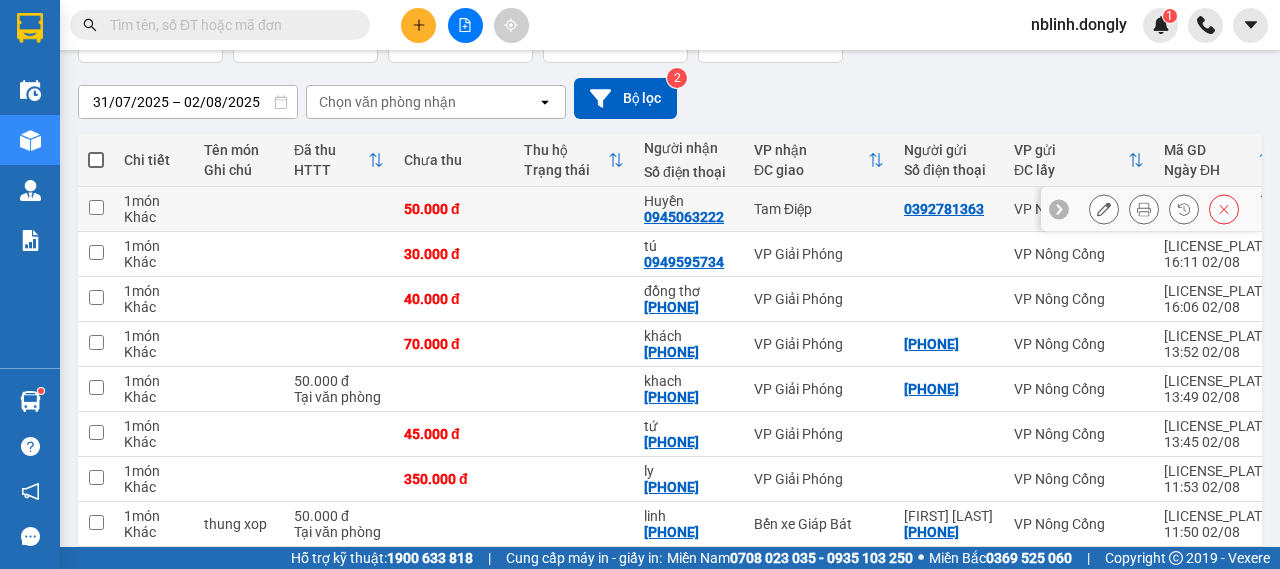 click at bounding box center (96, 207) 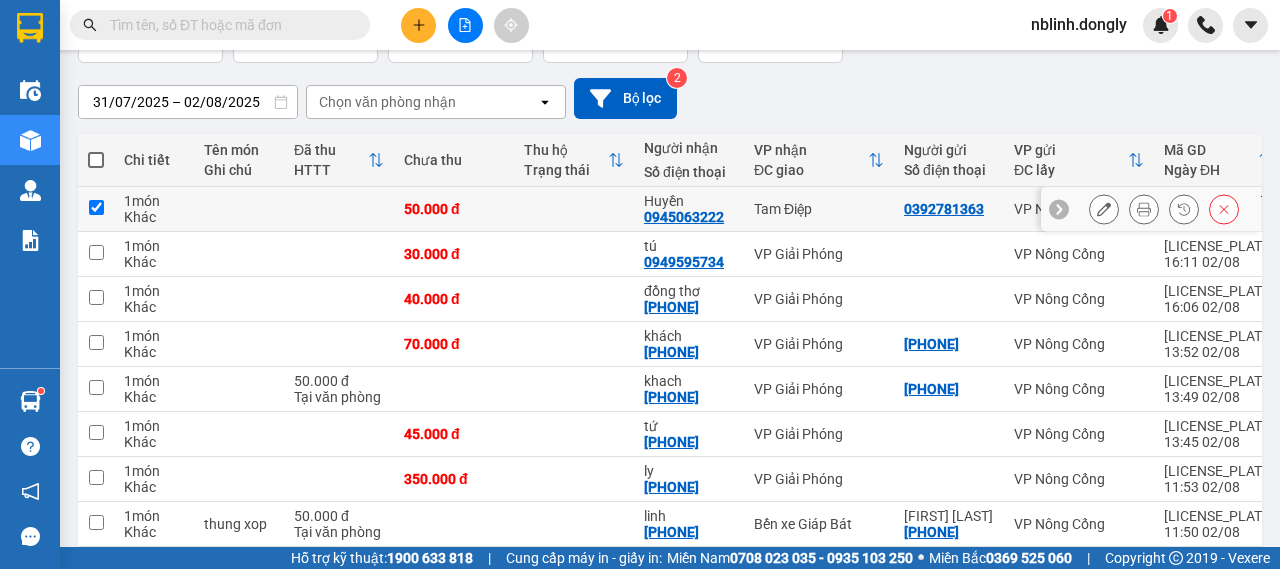 checkbox on "true" 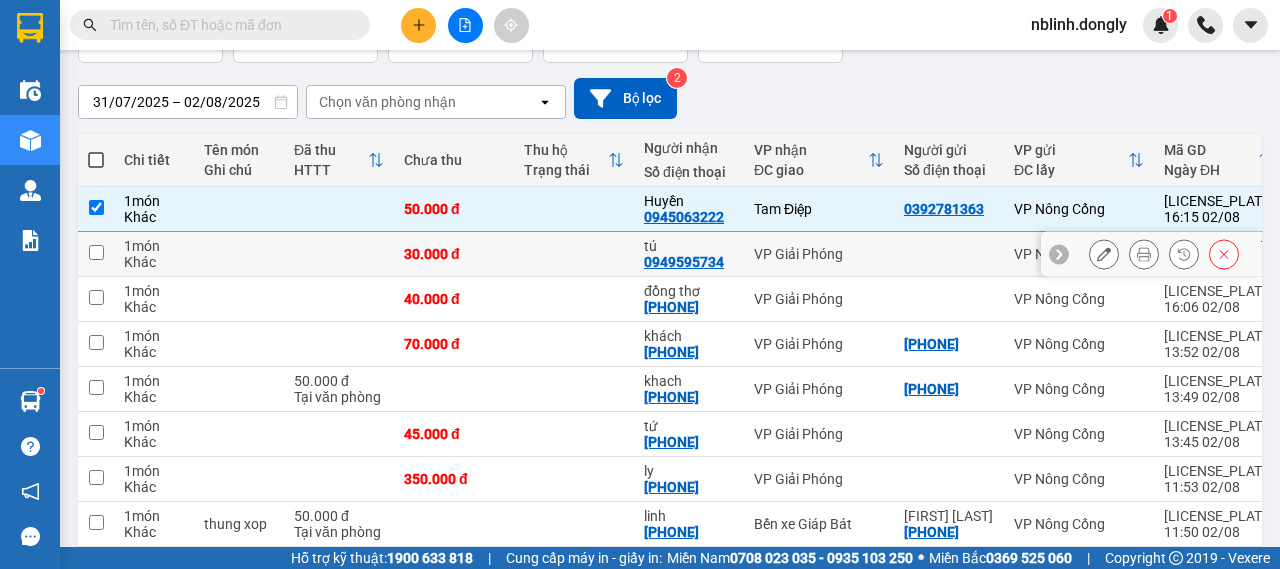 click at bounding box center (96, 252) 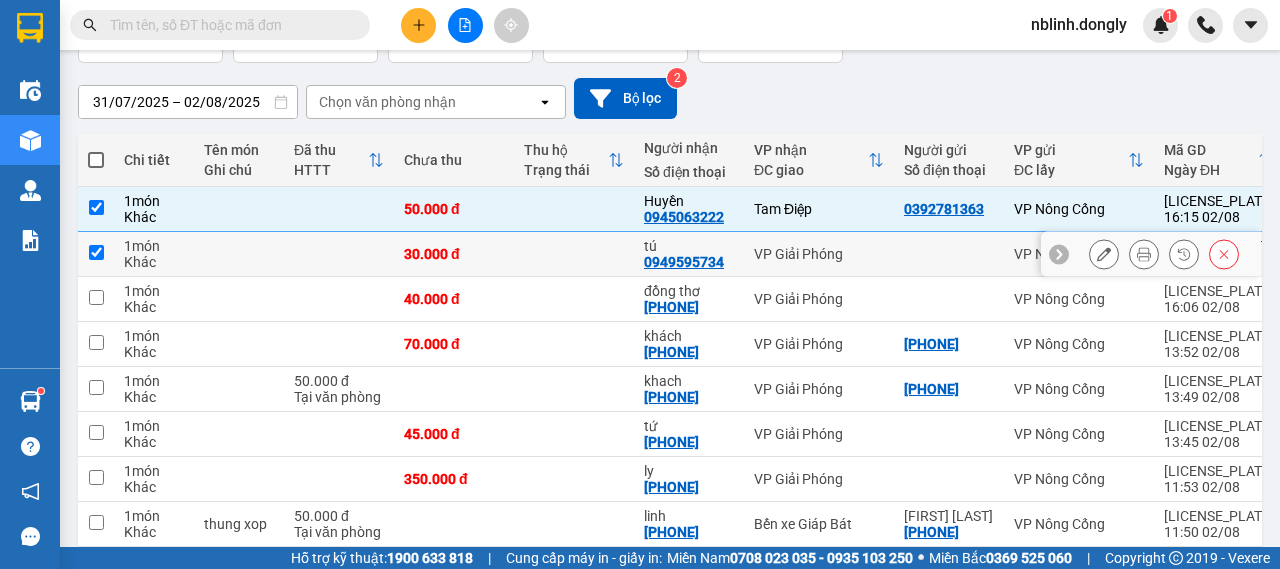 checkbox on "true" 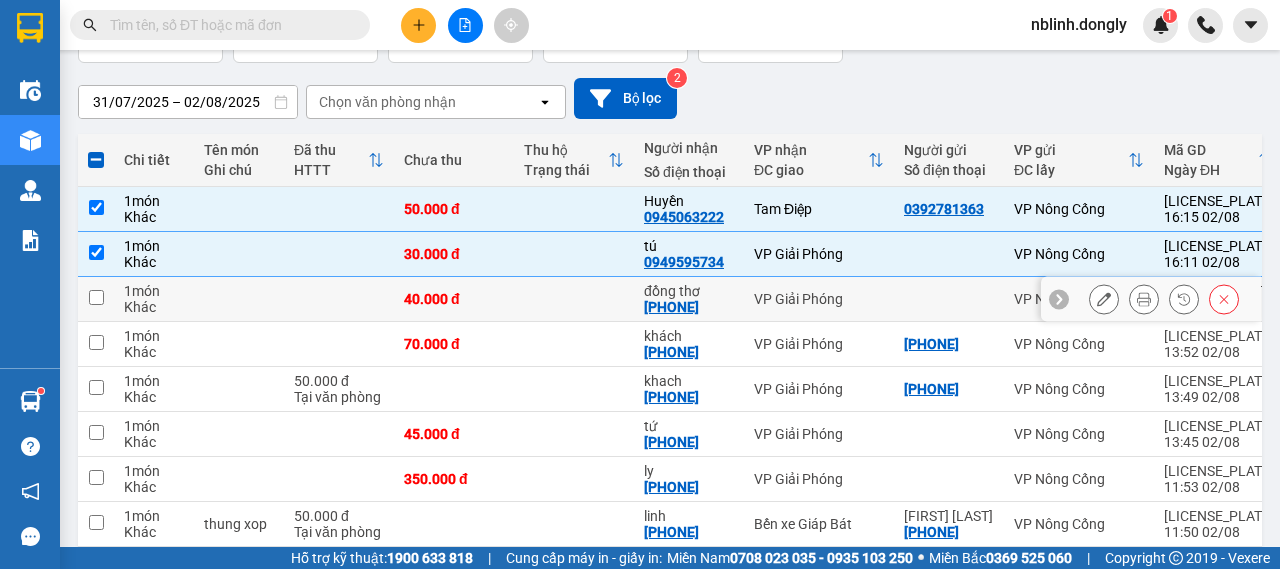 click at bounding box center [96, 297] 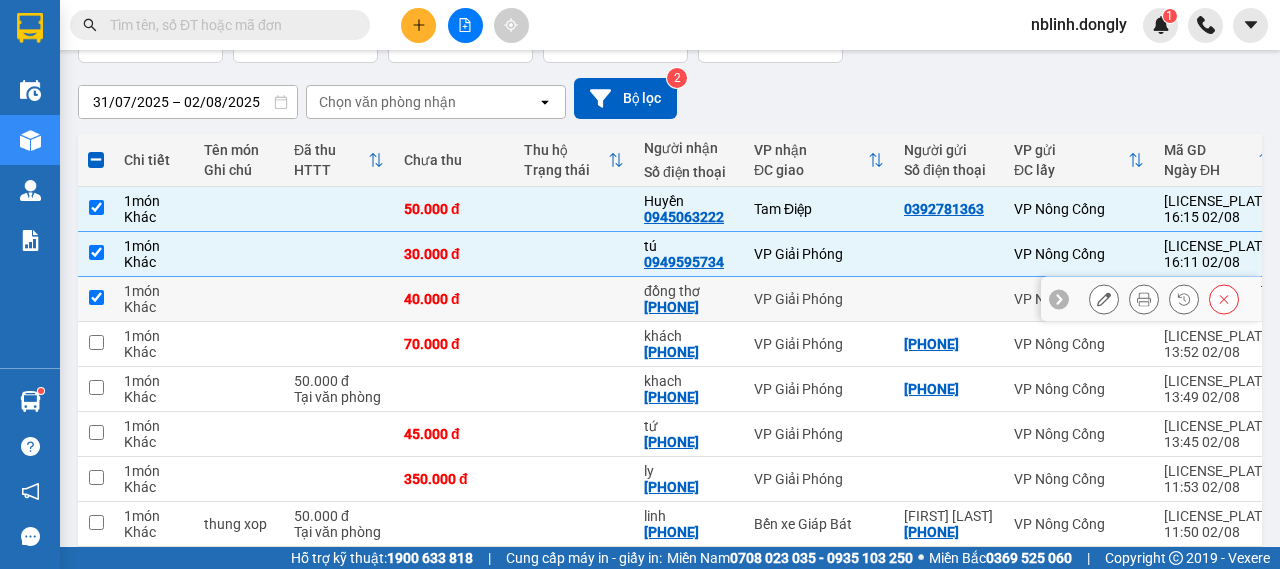 checkbox on "true" 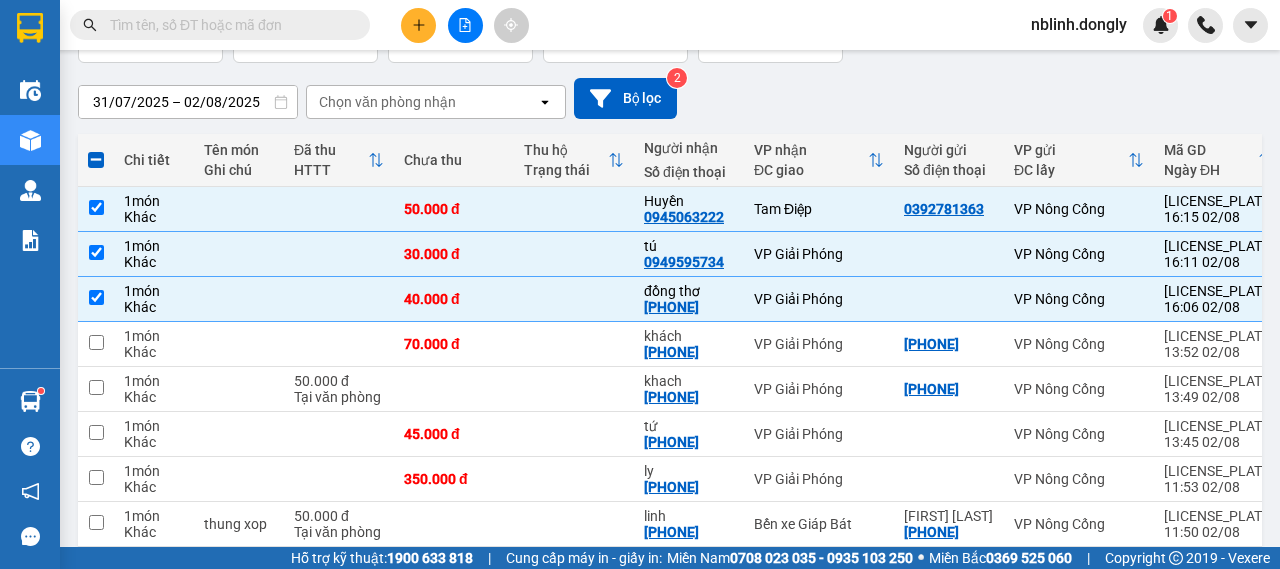 scroll, scrollTop: 0, scrollLeft: 0, axis: both 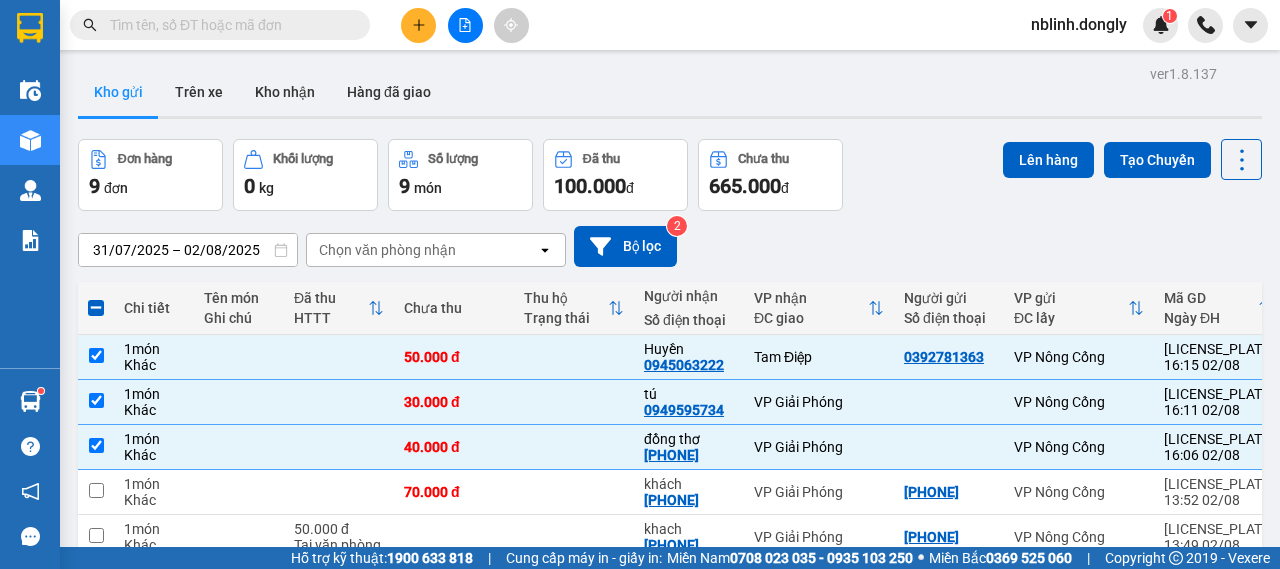 click on "Lên hàng Tạo Chuyến" at bounding box center (1132, 159) 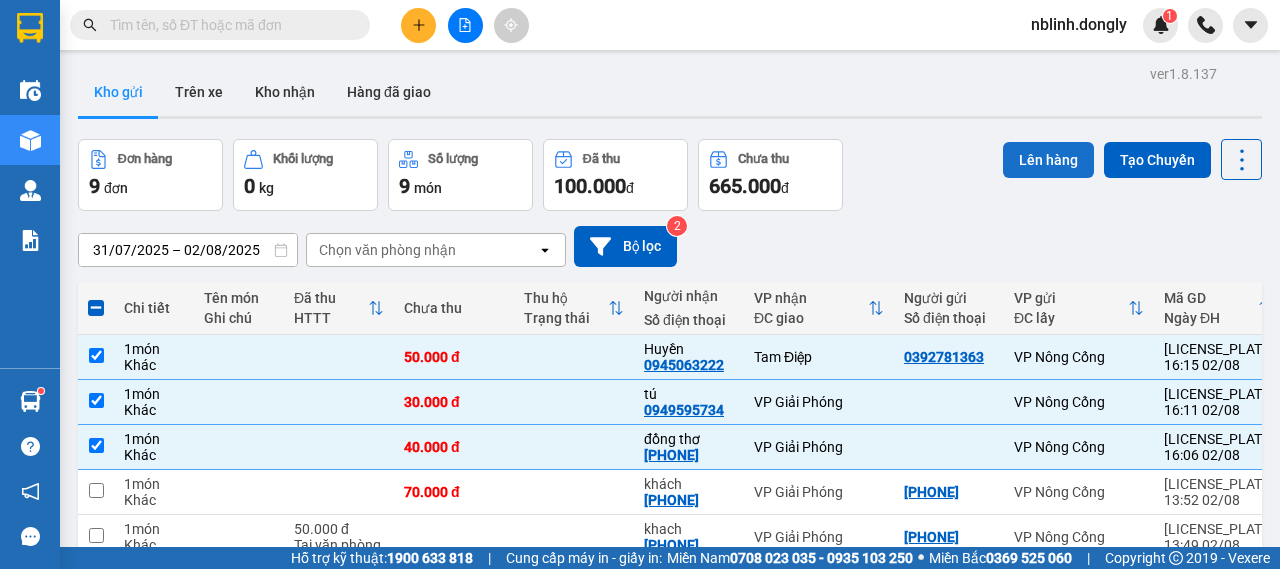 click on "Lên hàng" at bounding box center [1048, 160] 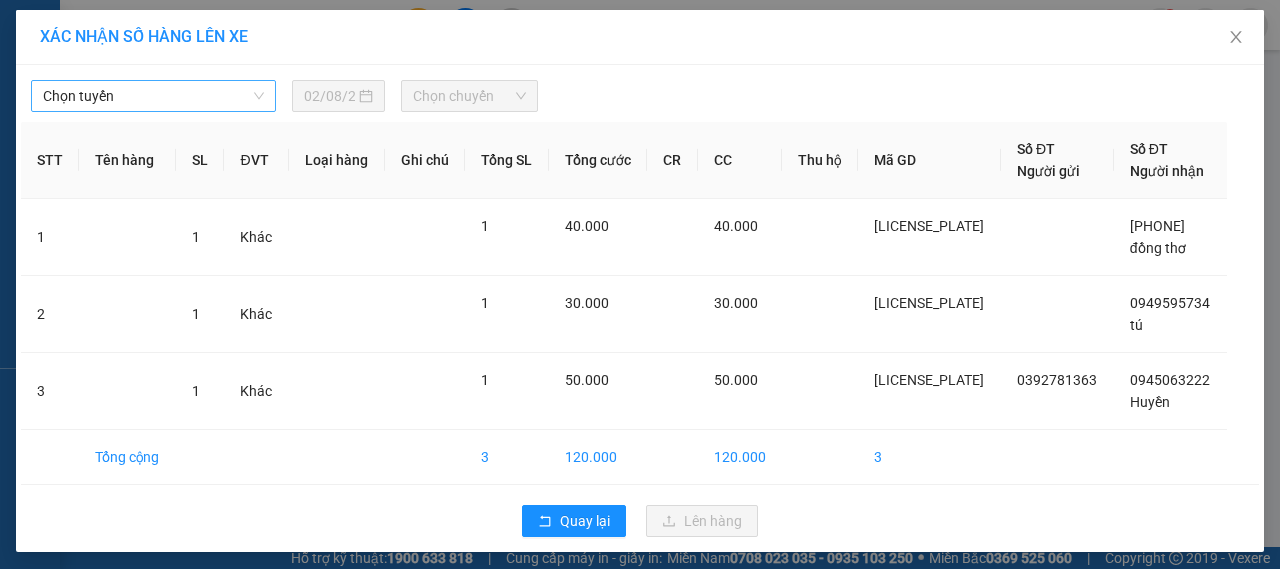 click on "Chọn tuyến" at bounding box center (153, 96) 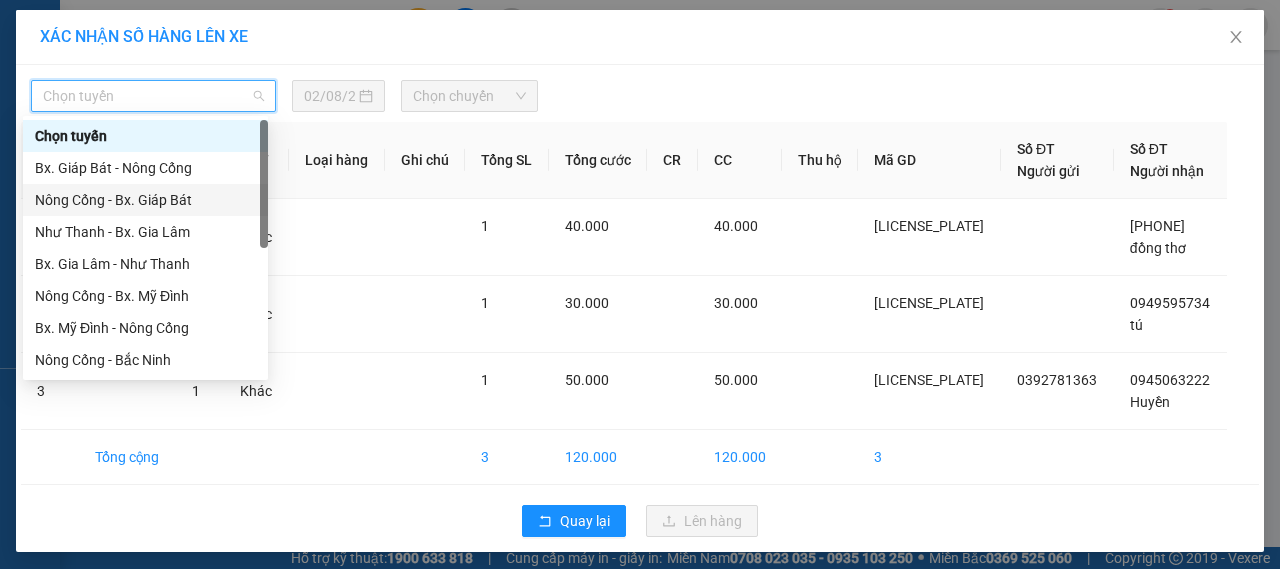 click on "Nông Cống - Bx. Giáp Bát" at bounding box center (145, 200) 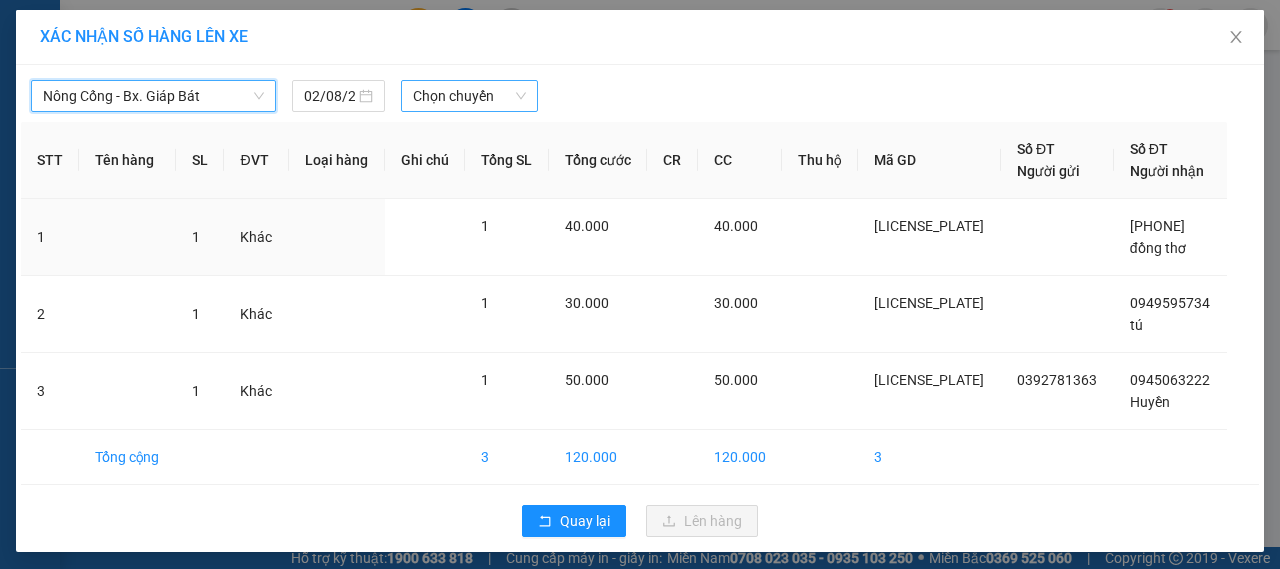 click on "Chọn chuyến" at bounding box center (469, 96) 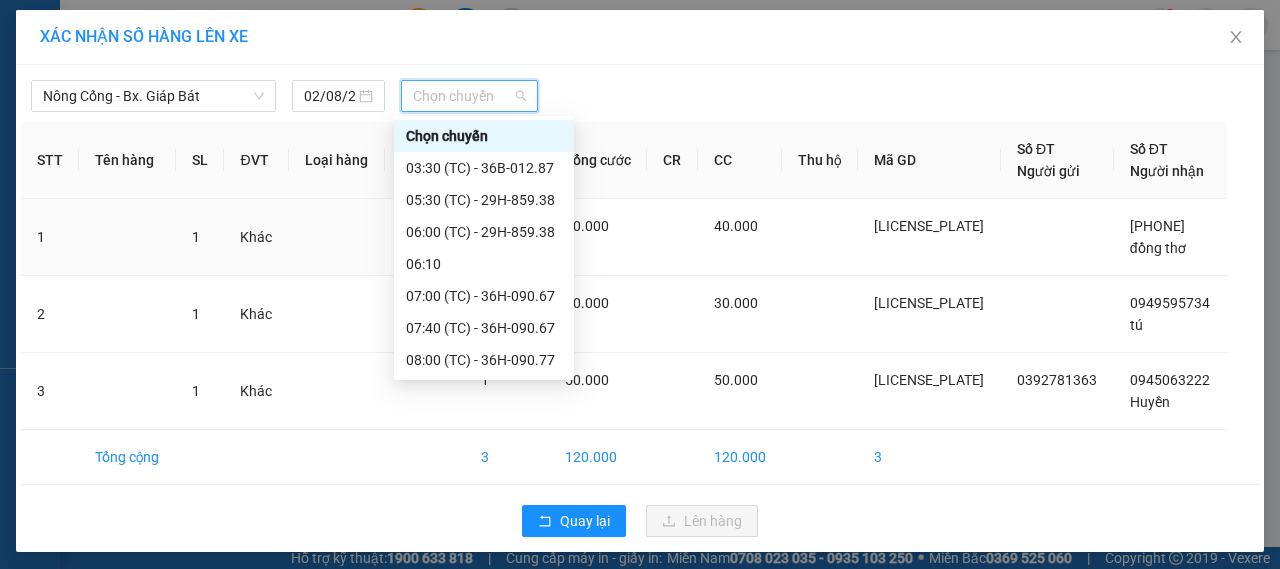 scroll, scrollTop: 352, scrollLeft: 0, axis: vertical 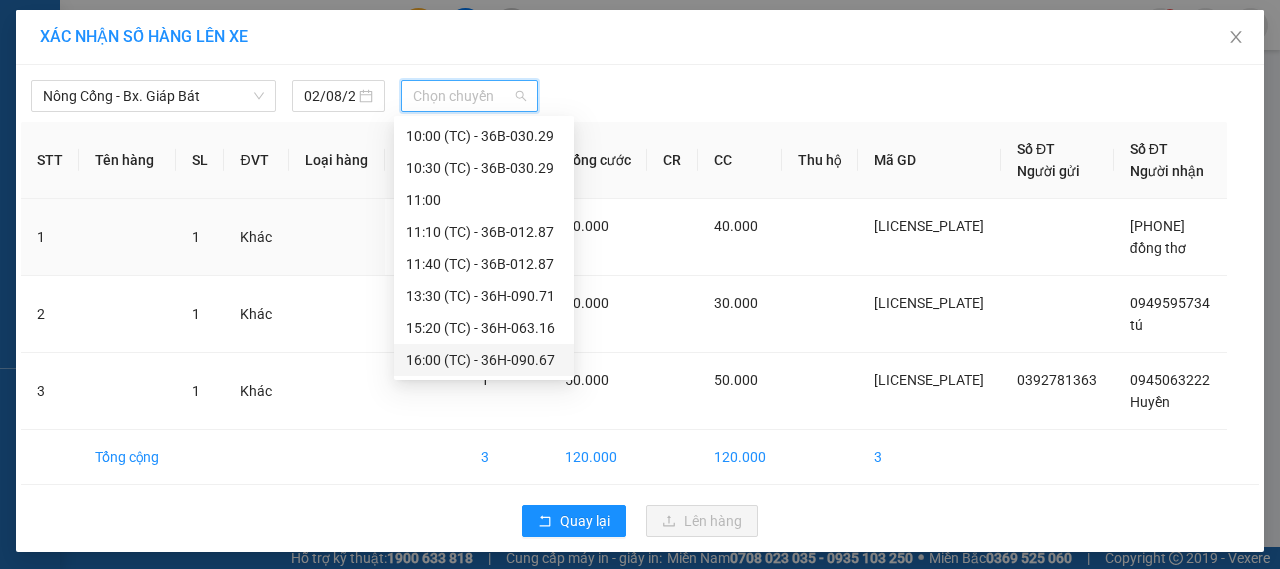 click on "[TIME] (TC) - [CODE]" at bounding box center (484, 360) 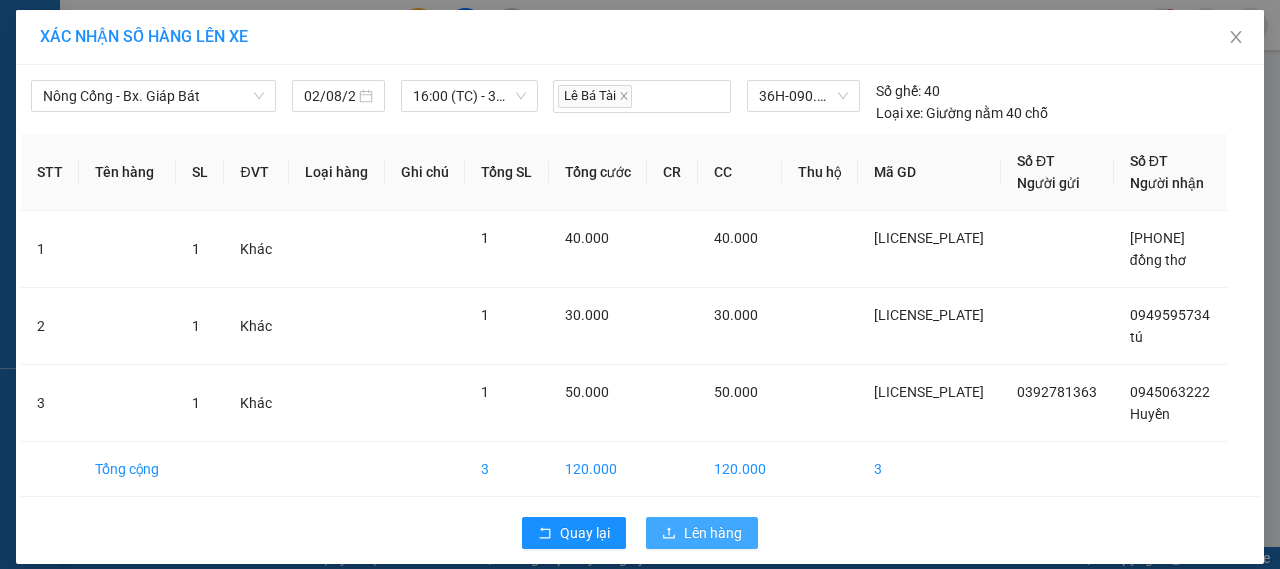 click on "Lên hàng" at bounding box center (702, 533) 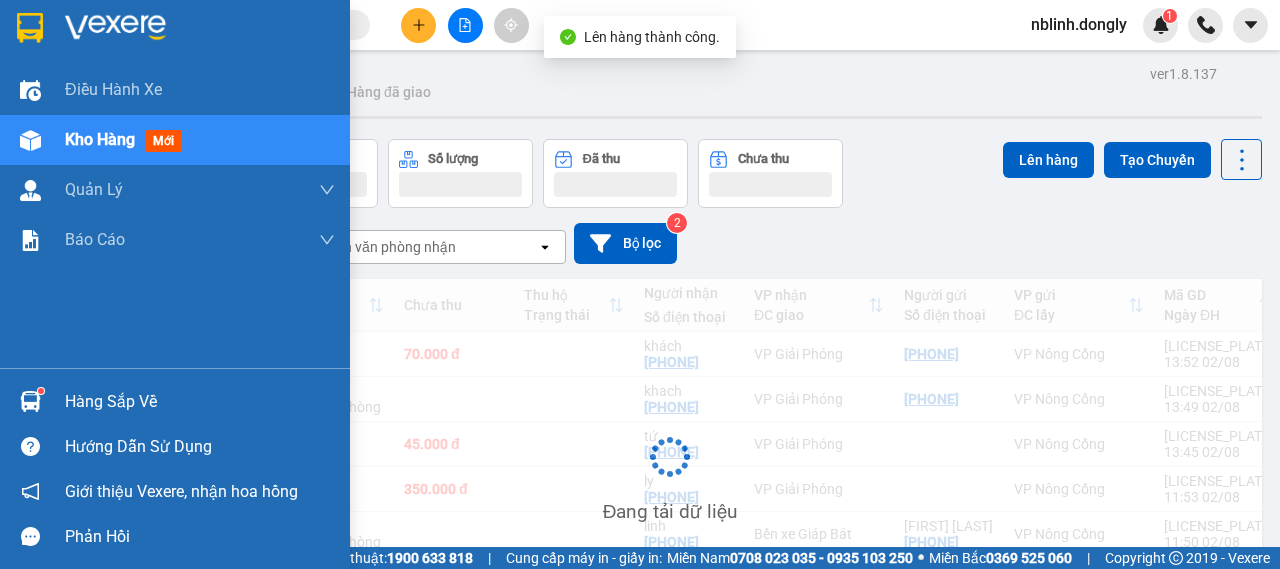 click at bounding box center (115, 28) 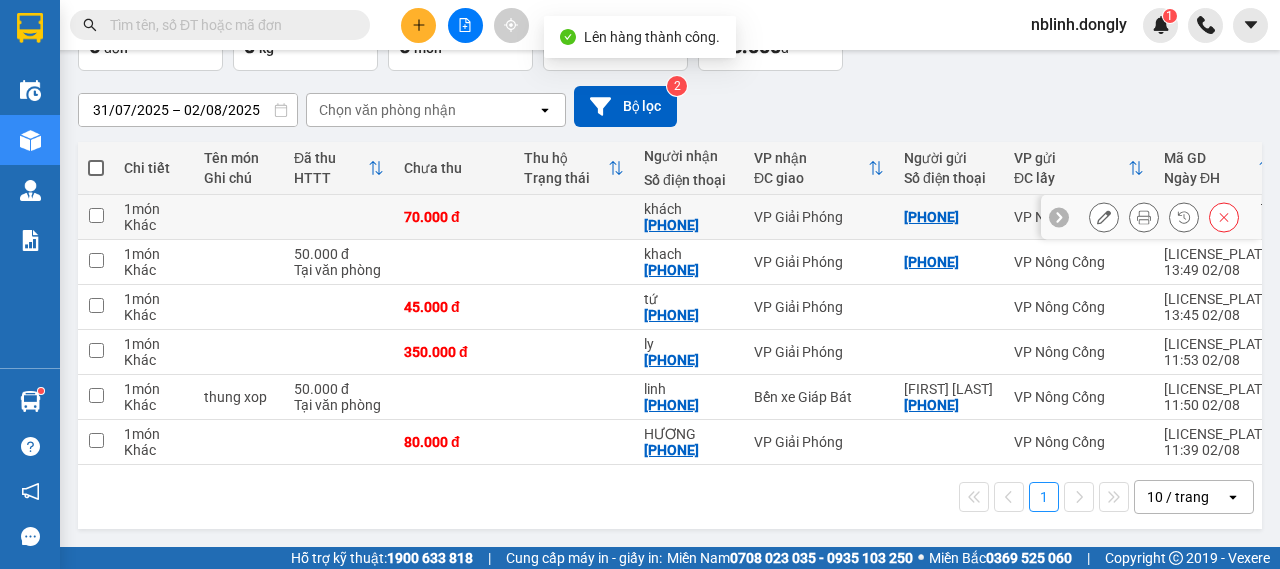 scroll, scrollTop: 0, scrollLeft: 0, axis: both 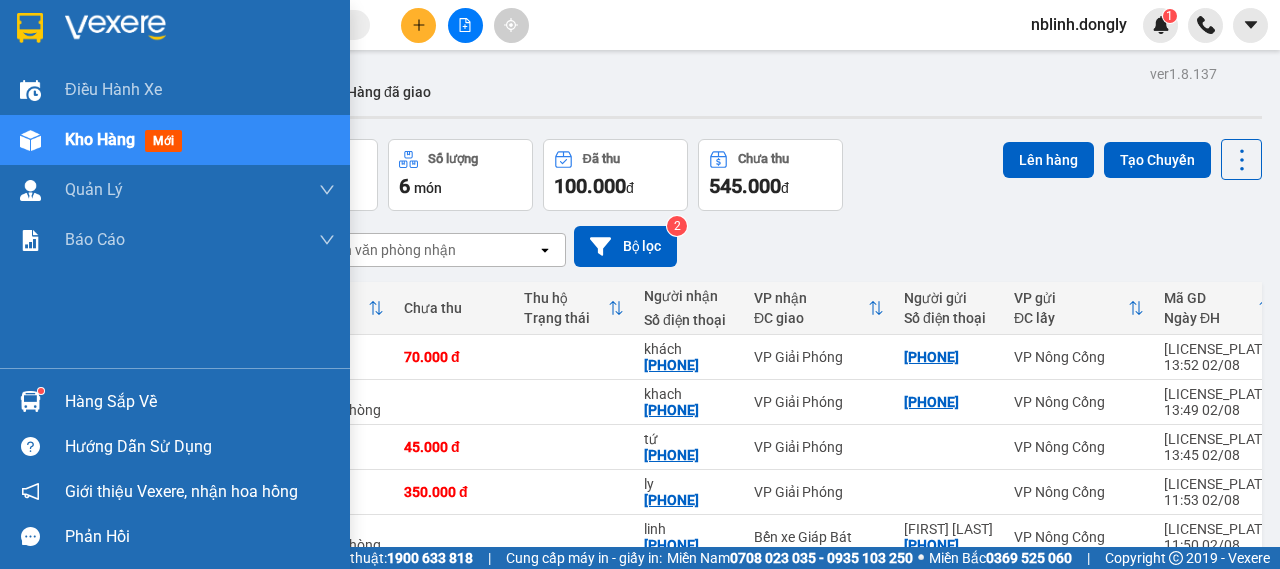 click at bounding box center (115, 28) 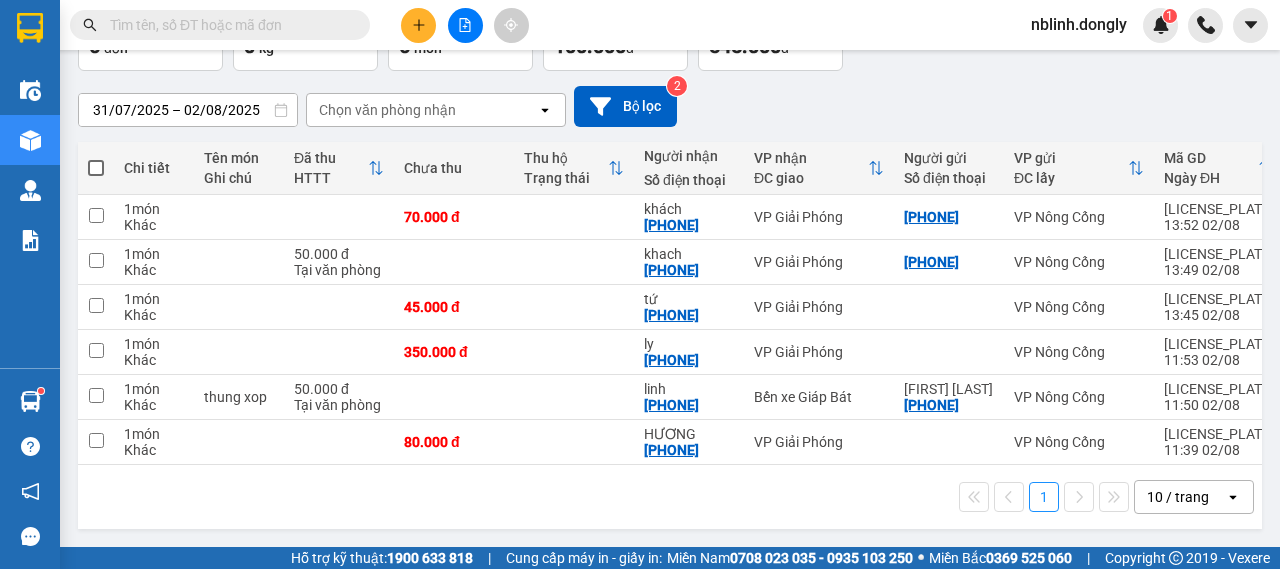 scroll, scrollTop: 148, scrollLeft: 0, axis: vertical 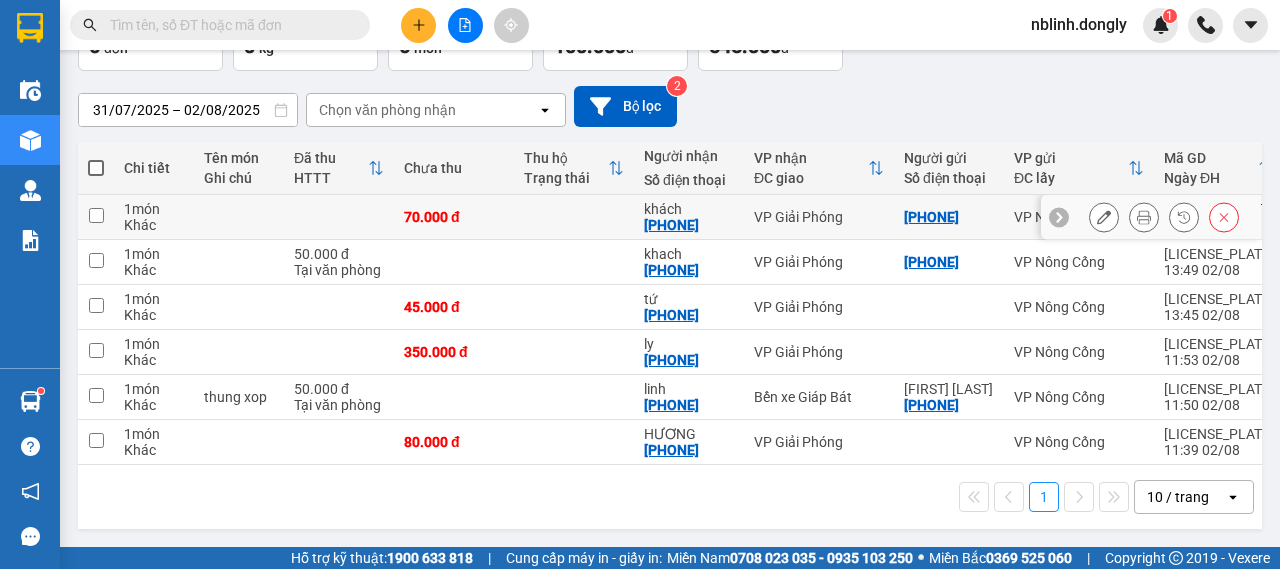 click at bounding box center (96, 215) 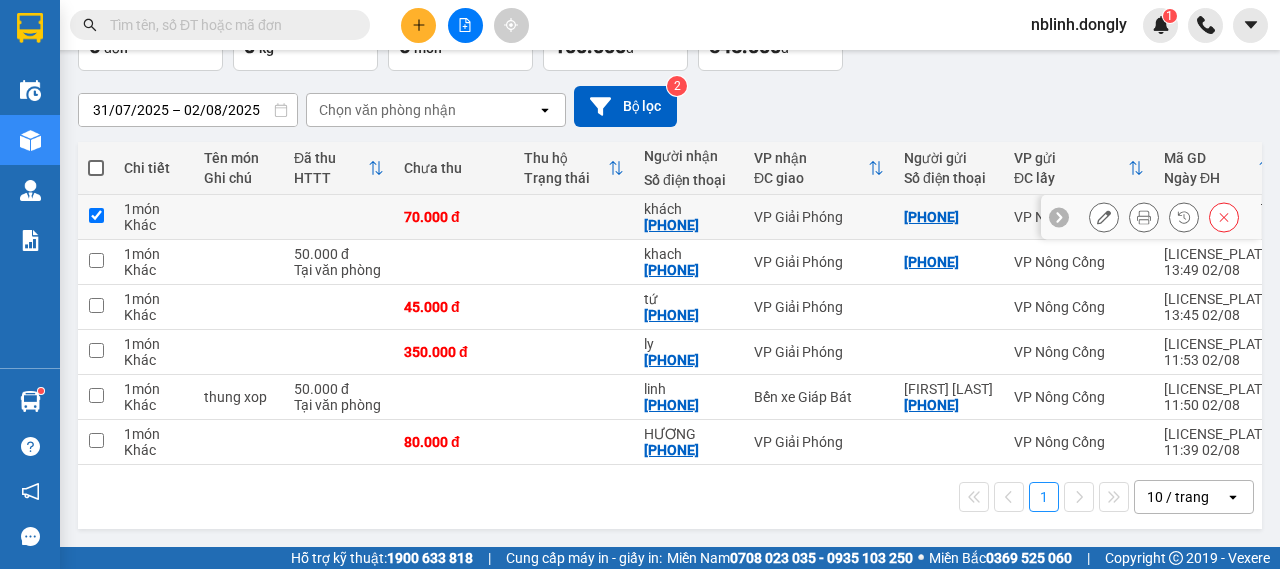 checkbox on "true" 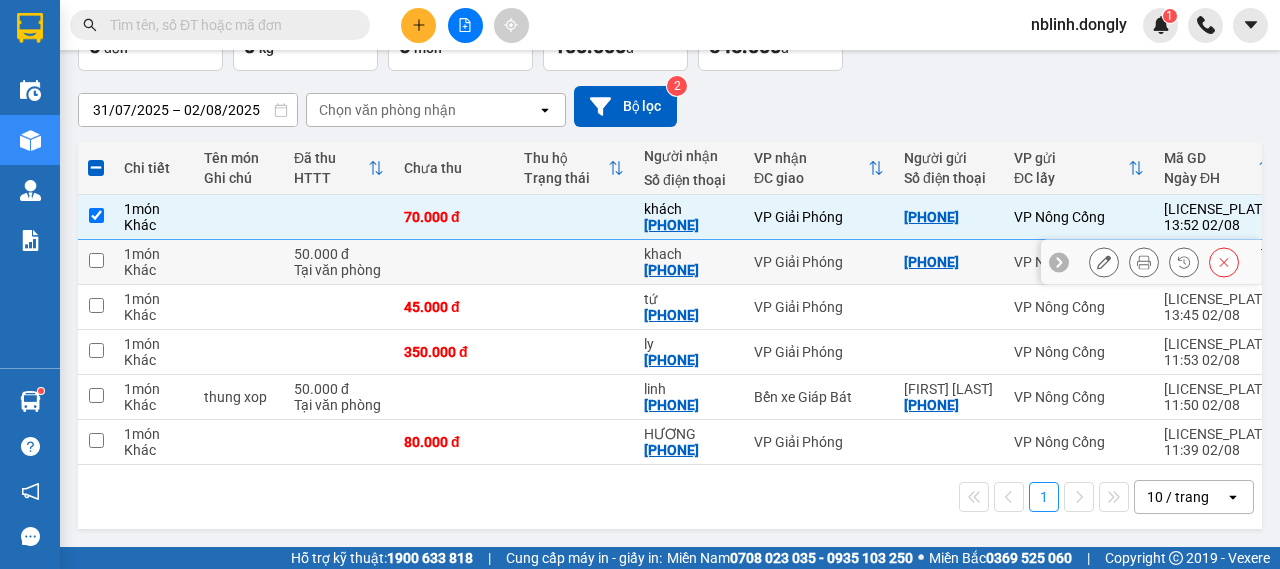drag, startPoint x: 91, startPoint y: 241, endPoint x: 97, endPoint y: 271, distance: 30.594116 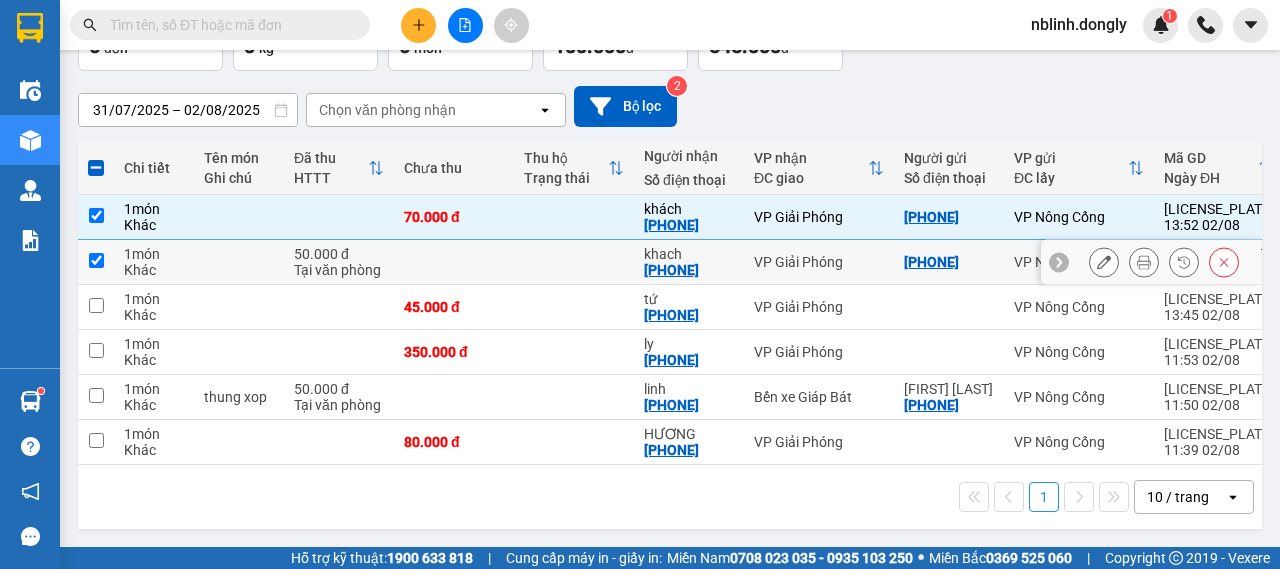 checkbox on "true" 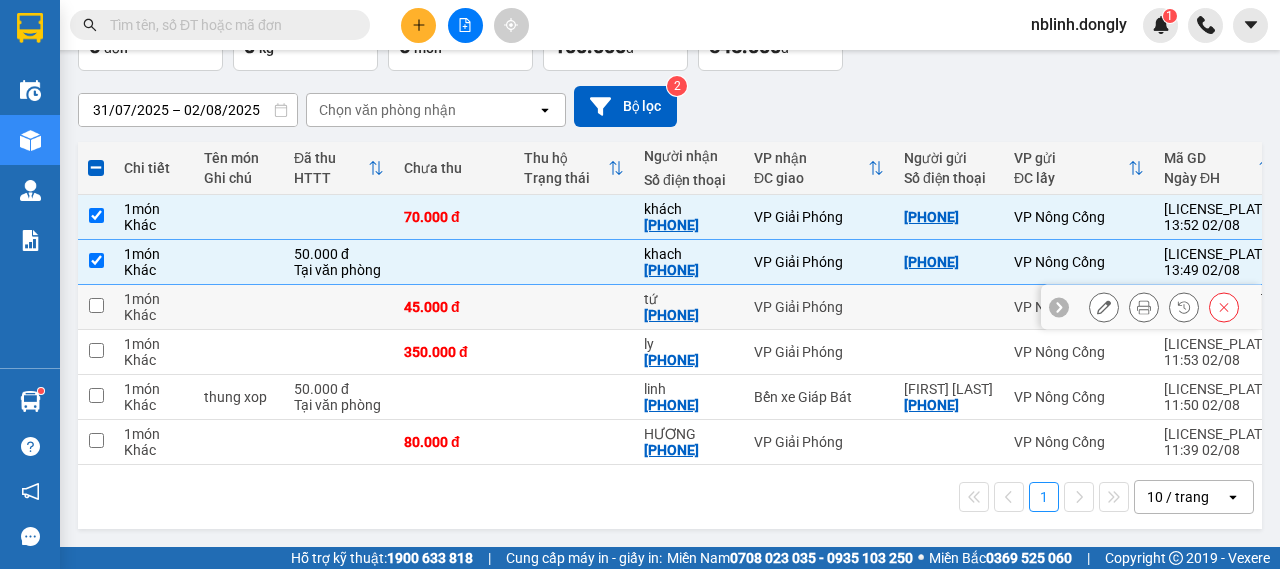 drag, startPoint x: 98, startPoint y: 301, endPoint x: 88, endPoint y: 340, distance: 40.261642 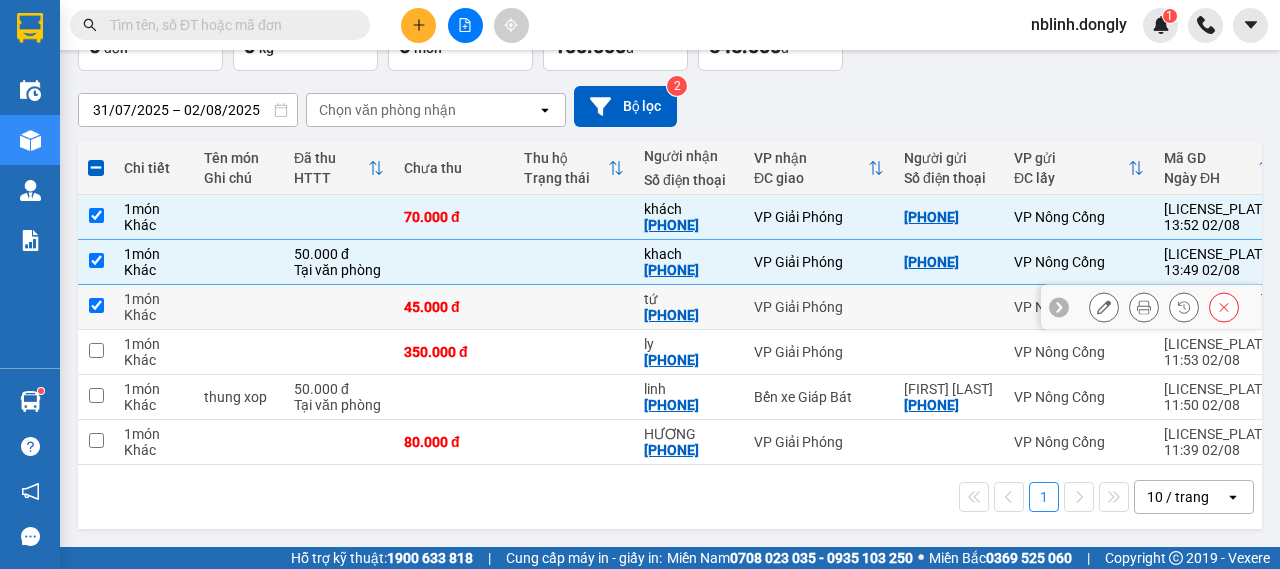 checkbox on "true" 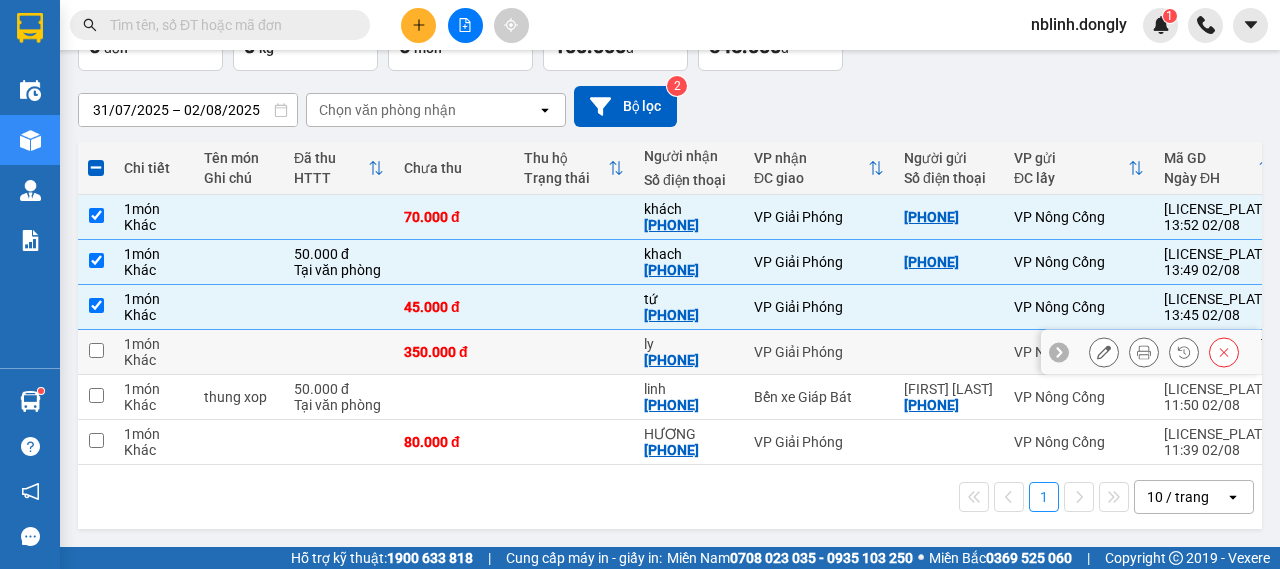 click at bounding box center (96, 350) 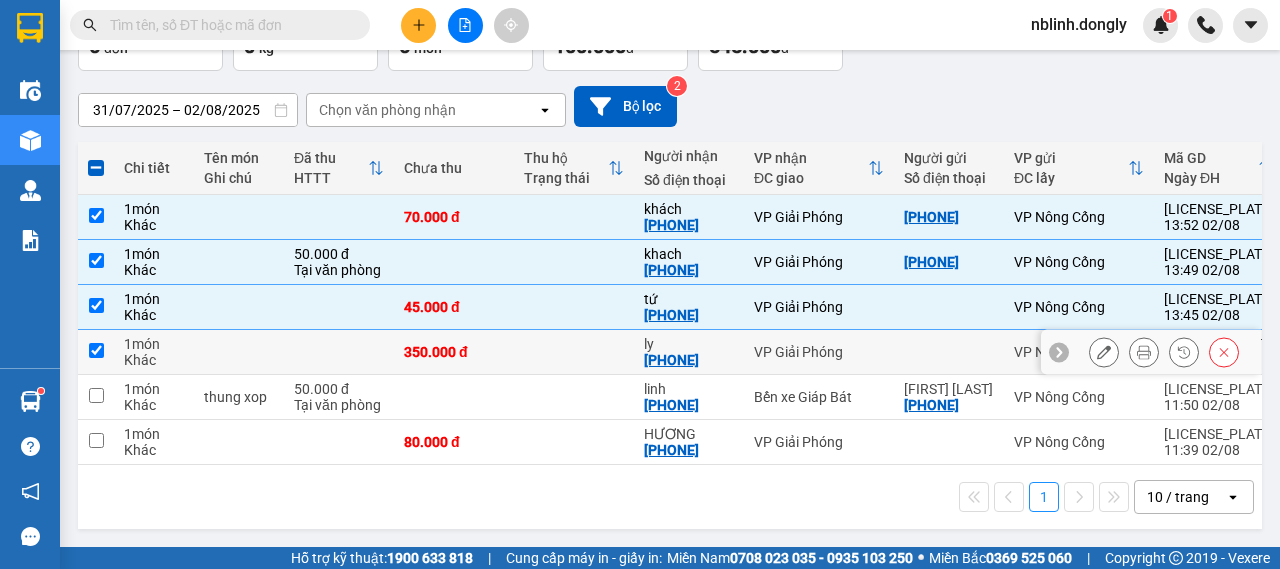 checkbox on "true" 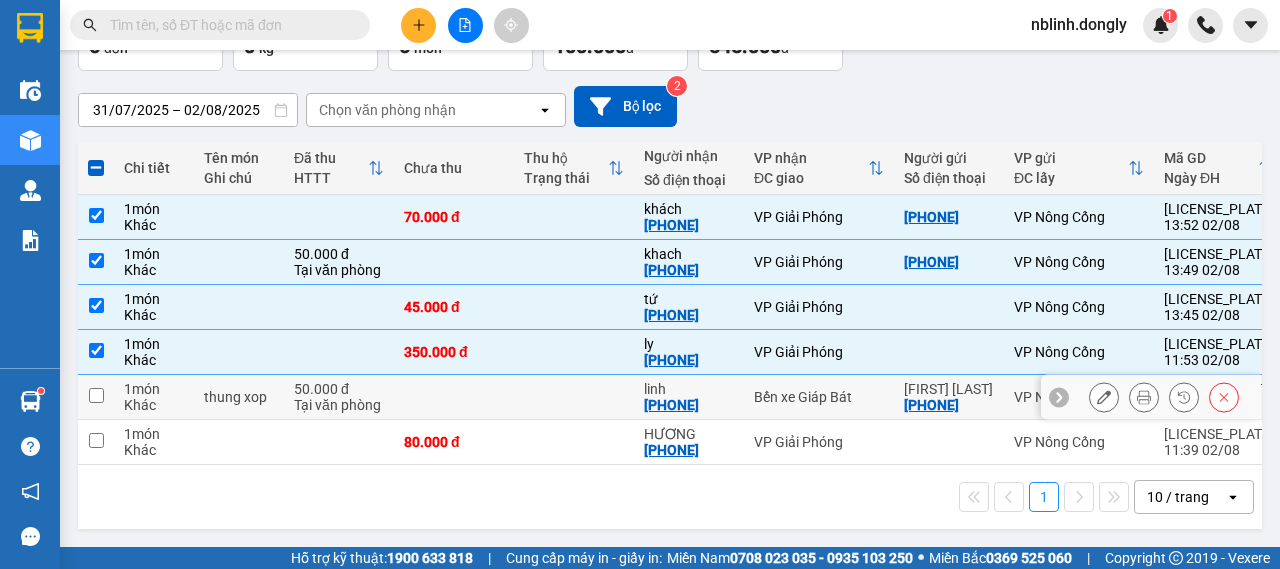 click at bounding box center [96, 395] 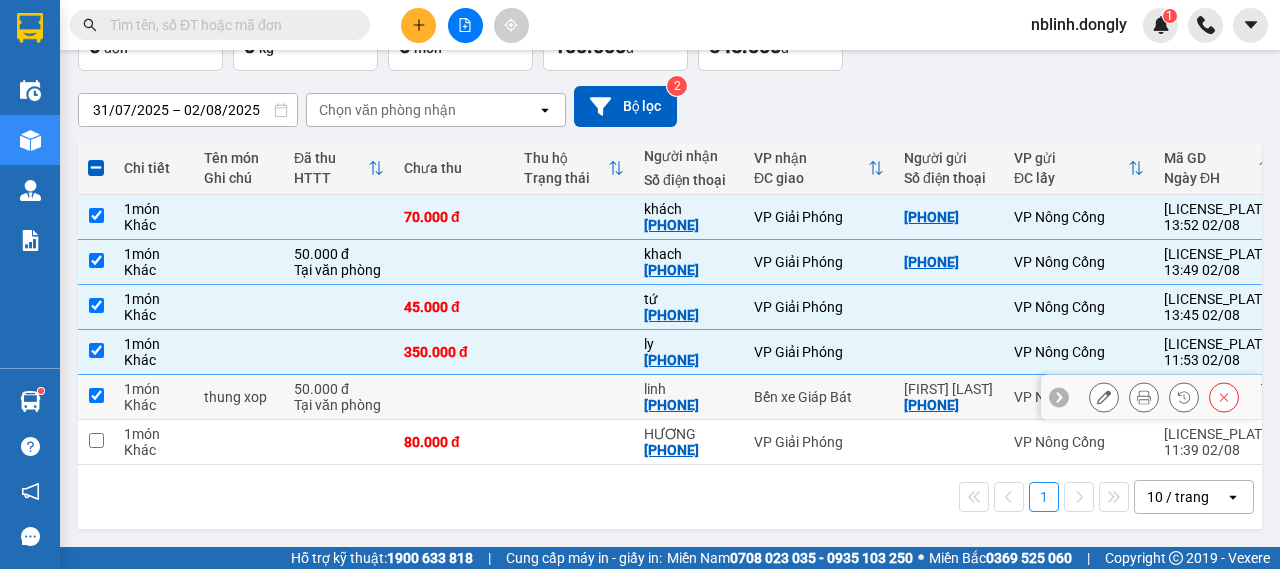 checkbox on "true" 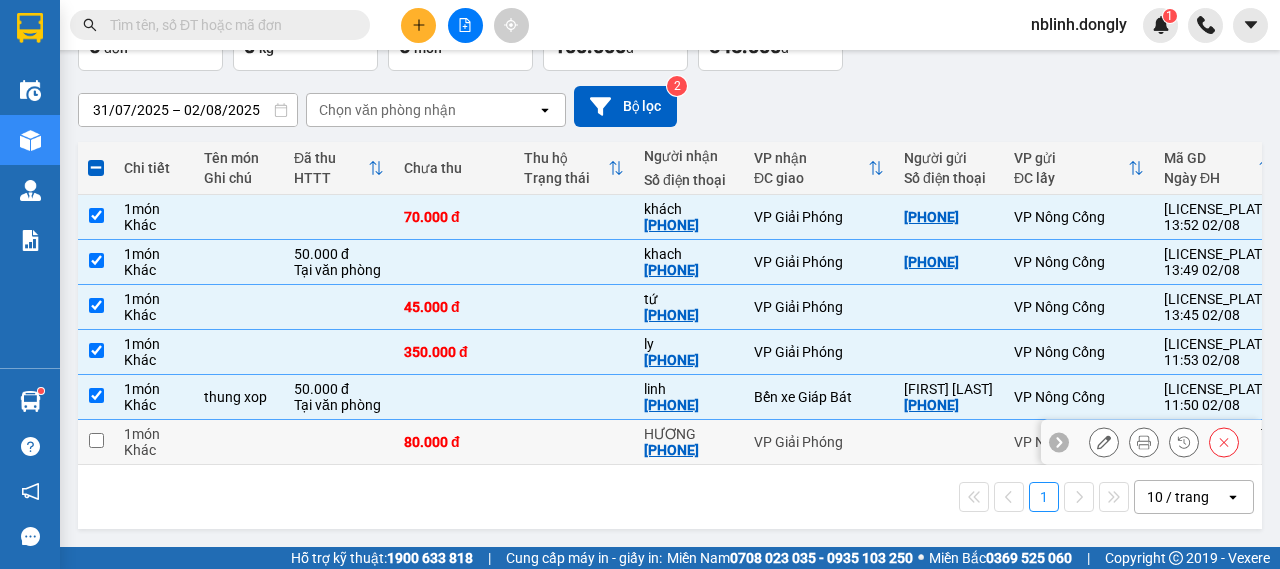 click at bounding box center [96, 440] 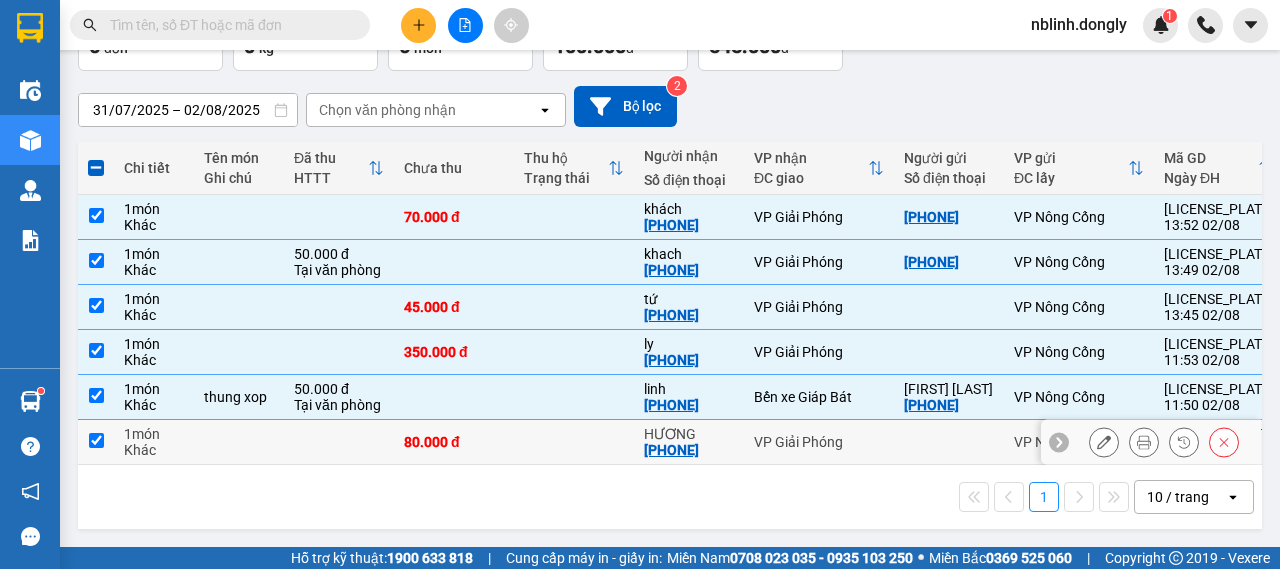 checkbox on "true" 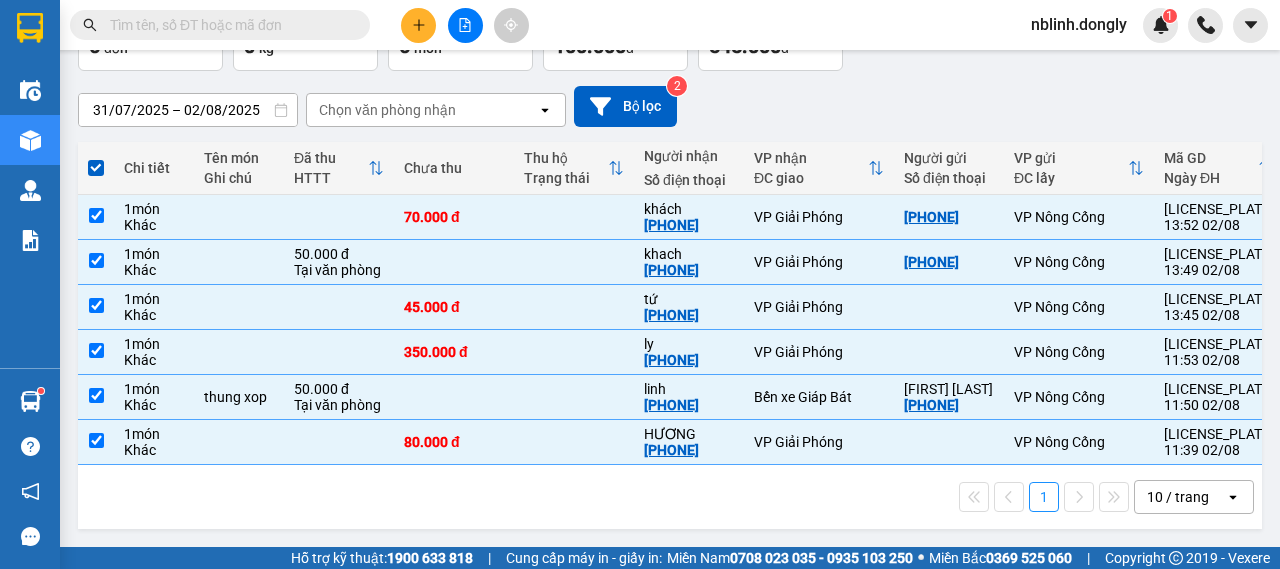 scroll, scrollTop: 0, scrollLeft: 0, axis: both 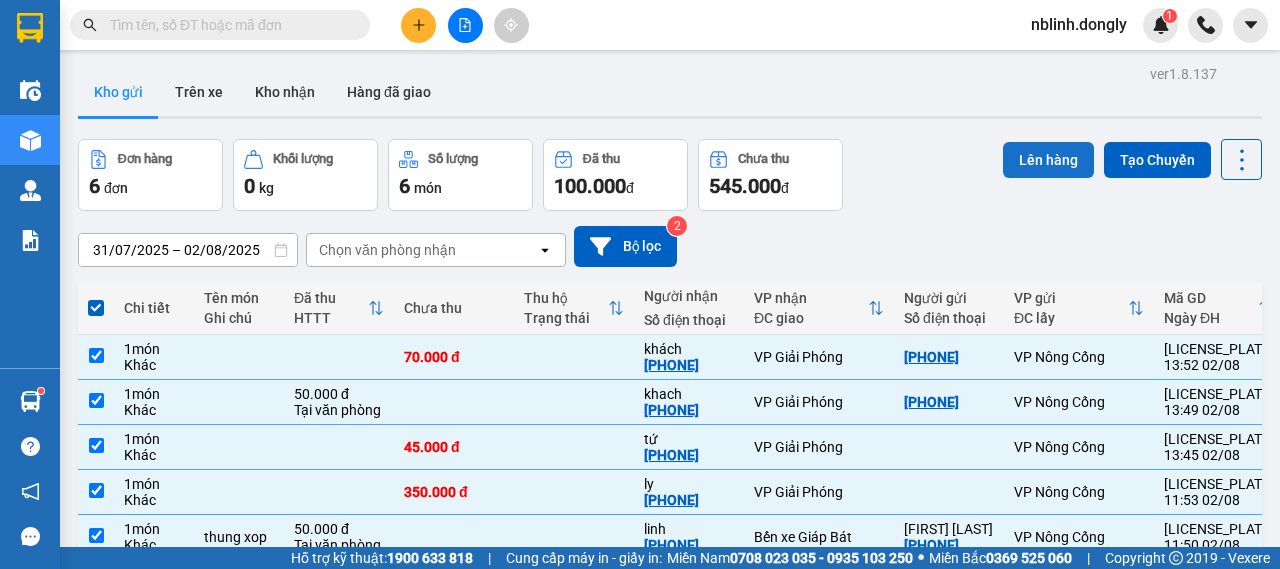 click on "Lên hàng" at bounding box center (1048, 160) 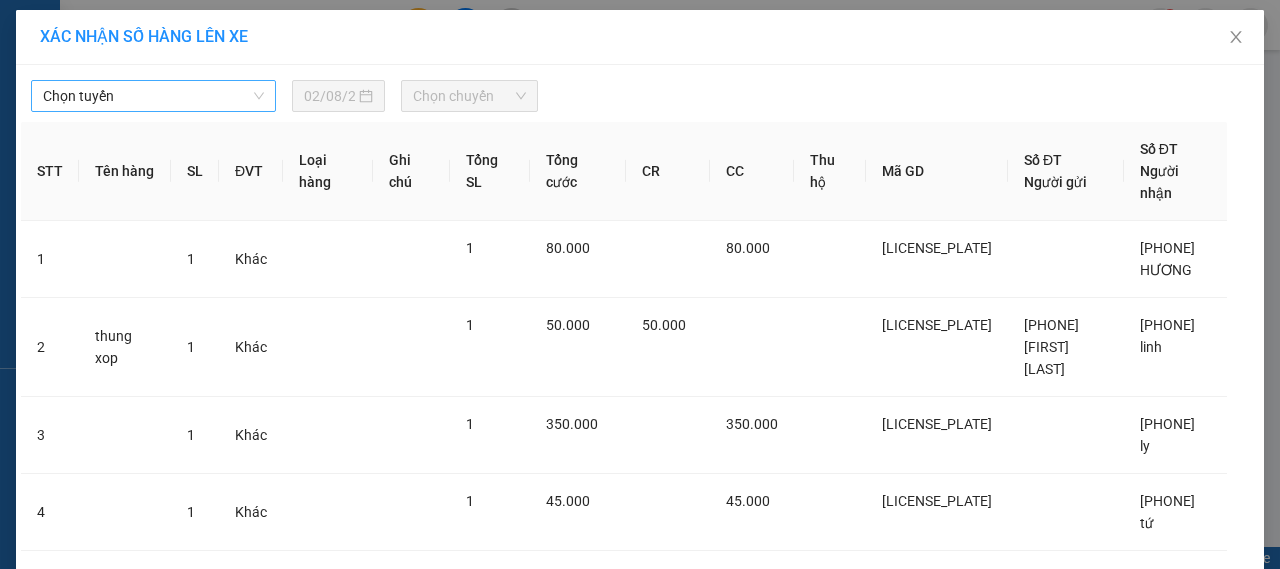 click on "Chọn tuyến" at bounding box center [153, 96] 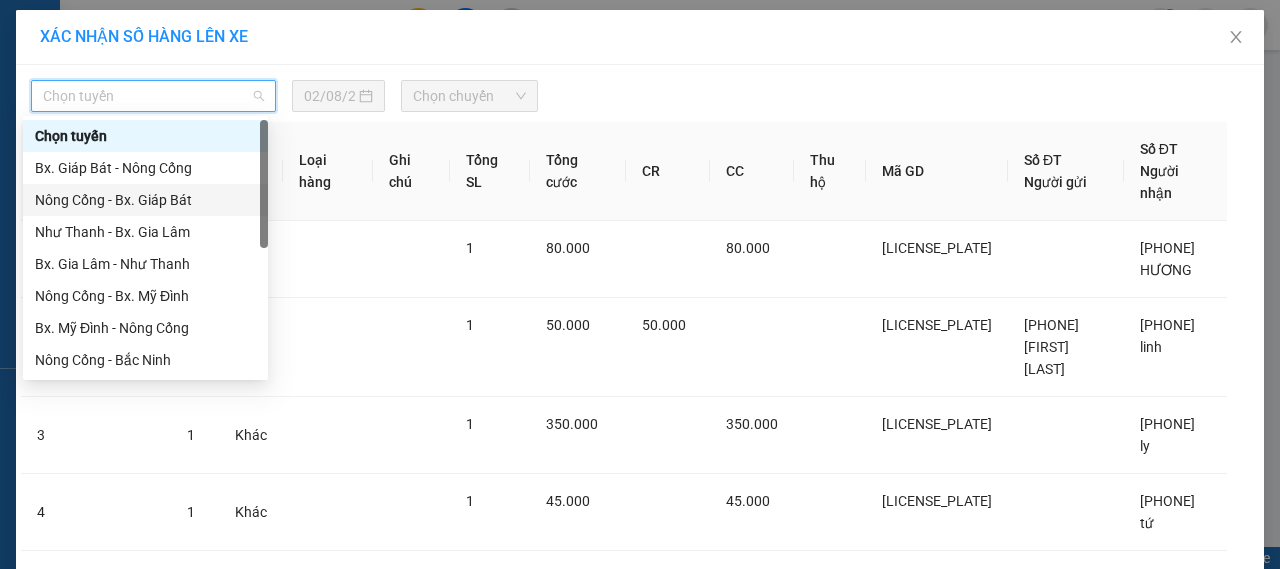 click on "Nông Cống - Bx. Giáp Bát" at bounding box center [145, 200] 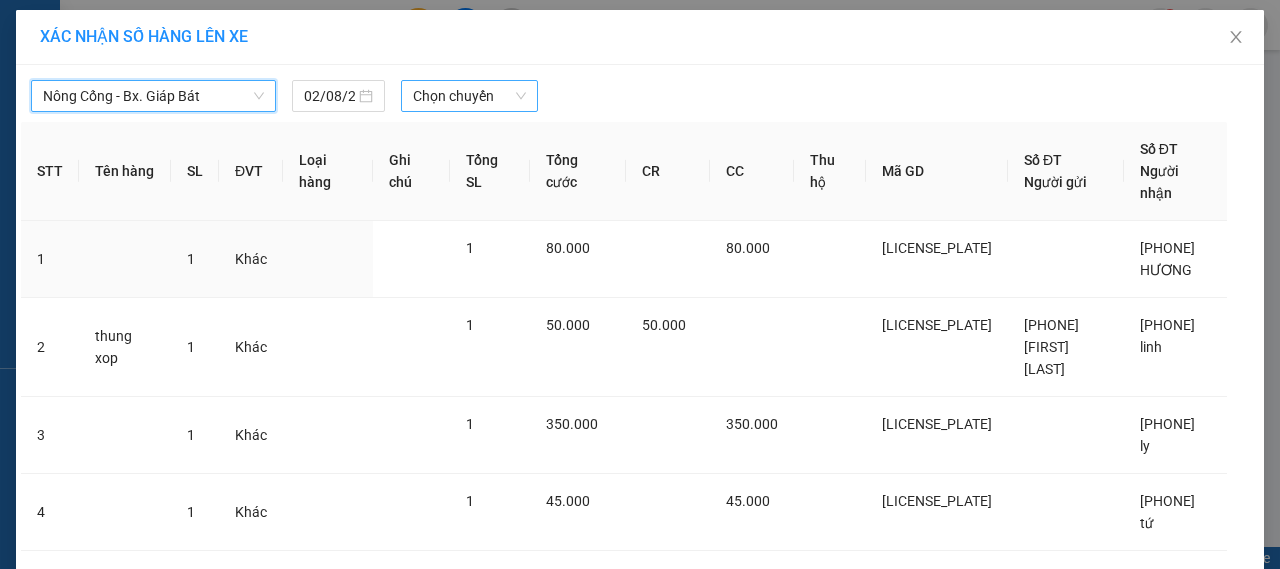 click on "Chọn chuyến" at bounding box center [469, 96] 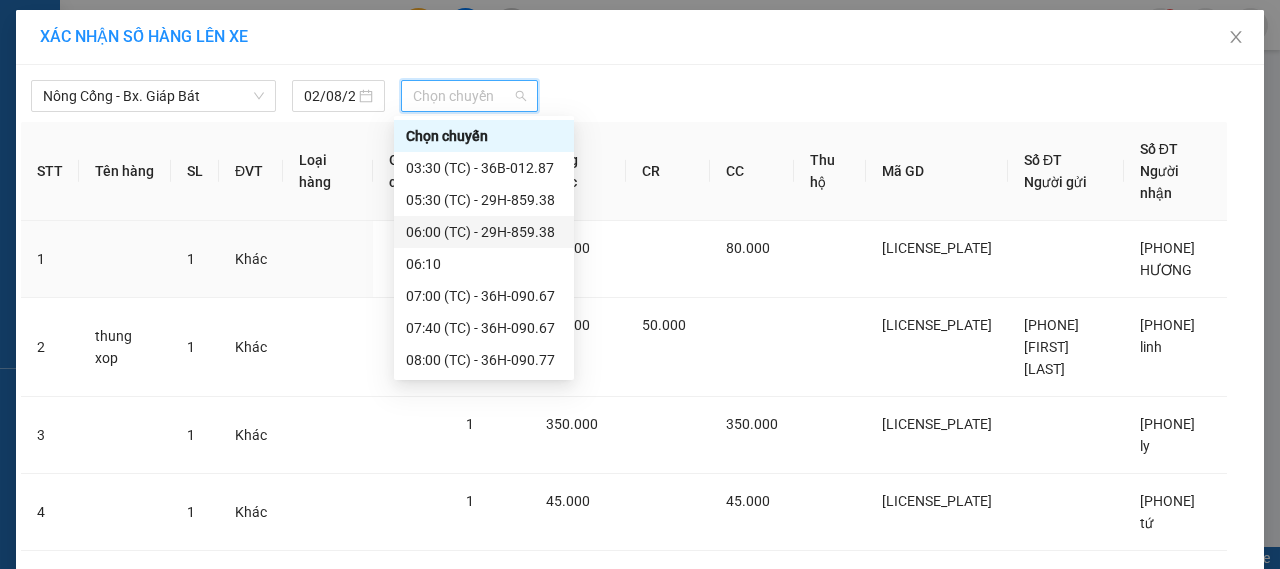 scroll, scrollTop: 352, scrollLeft: 0, axis: vertical 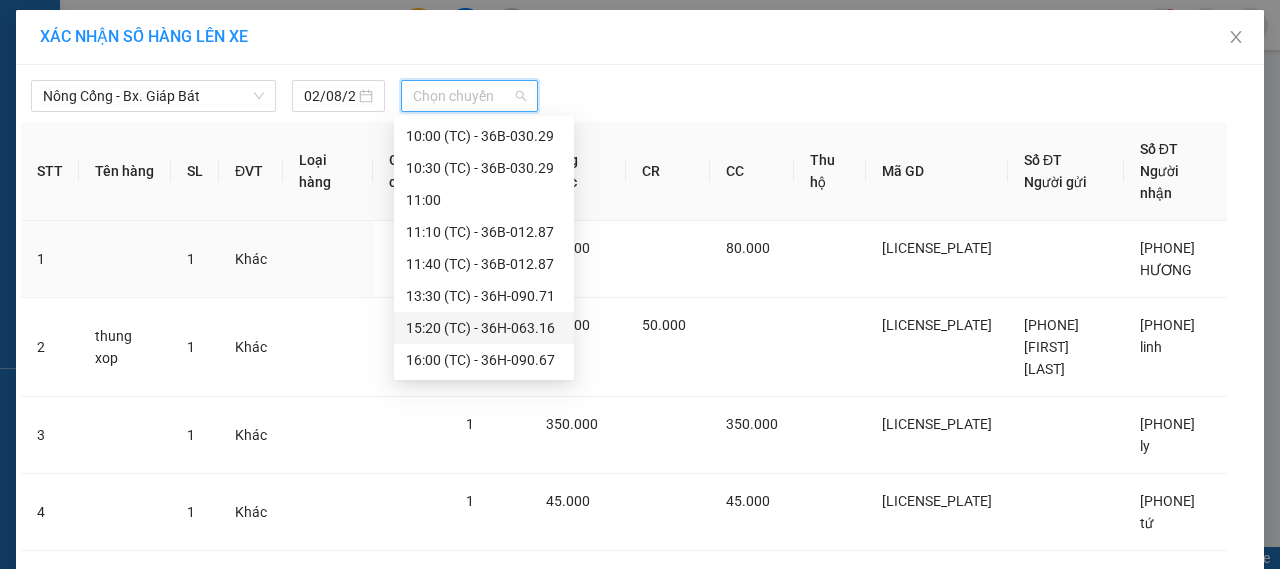 click on "15:20   (TC)   - 36H-063.16" at bounding box center [484, 328] 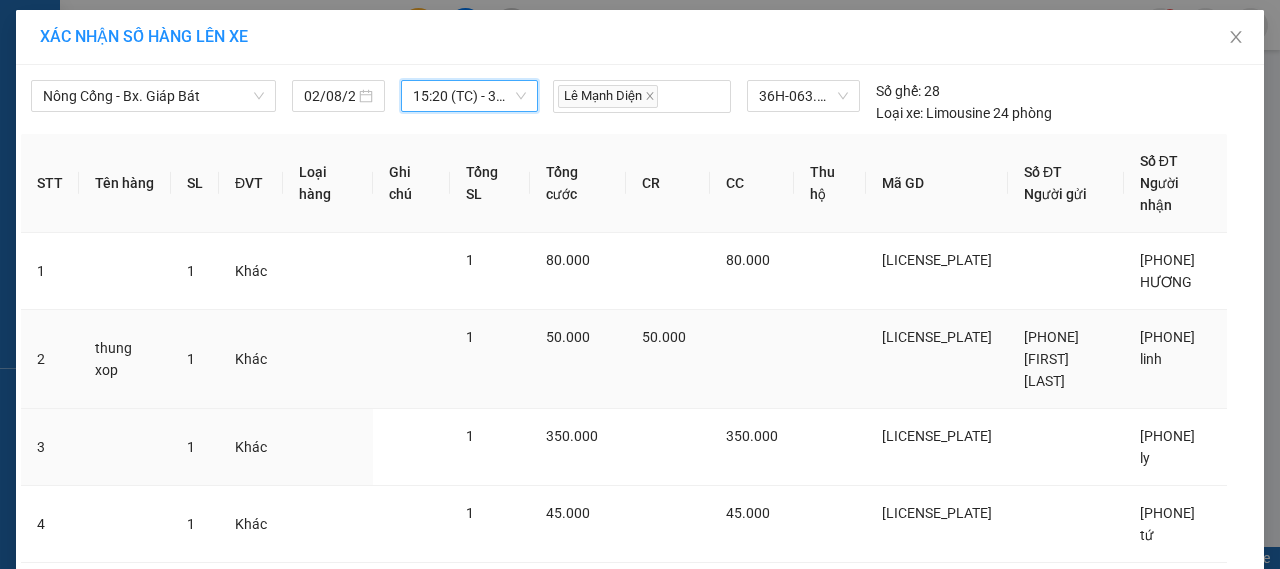 scroll, scrollTop: 246, scrollLeft: 0, axis: vertical 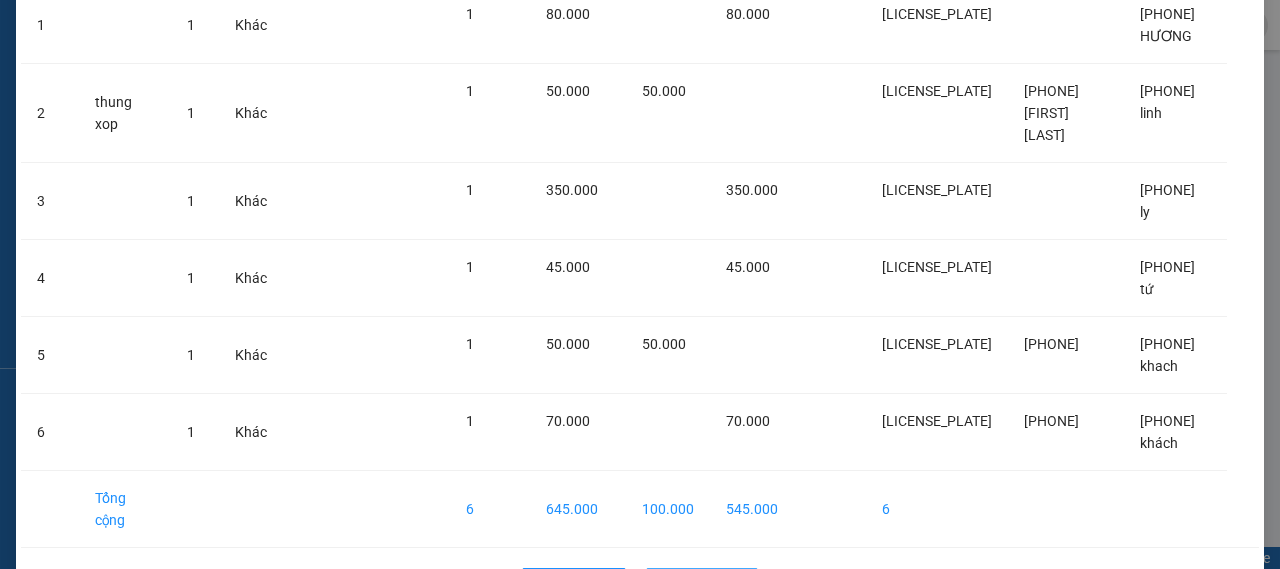 click on "Lên hàng" at bounding box center (713, 584) 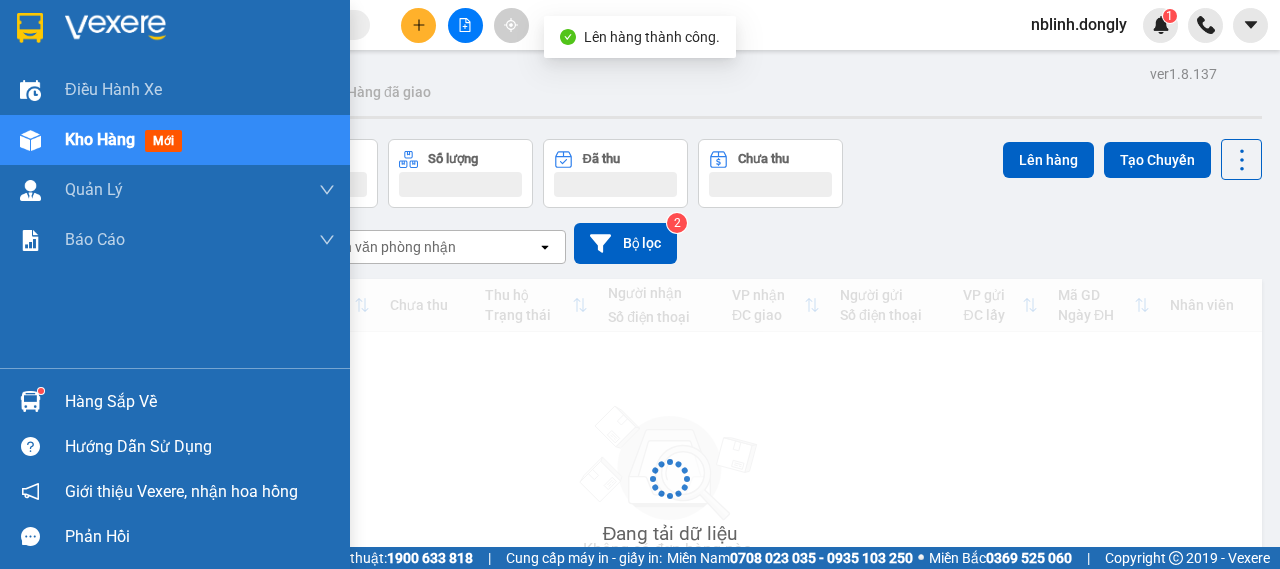click at bounding box center (115, 28) 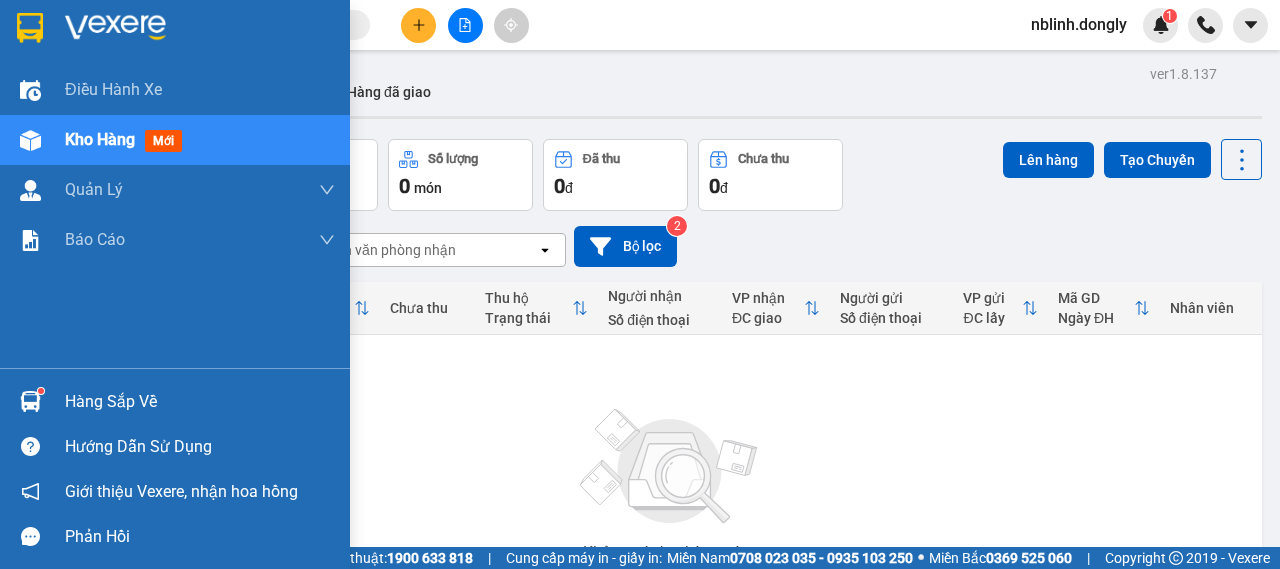 click at bounding box center (115, 28) 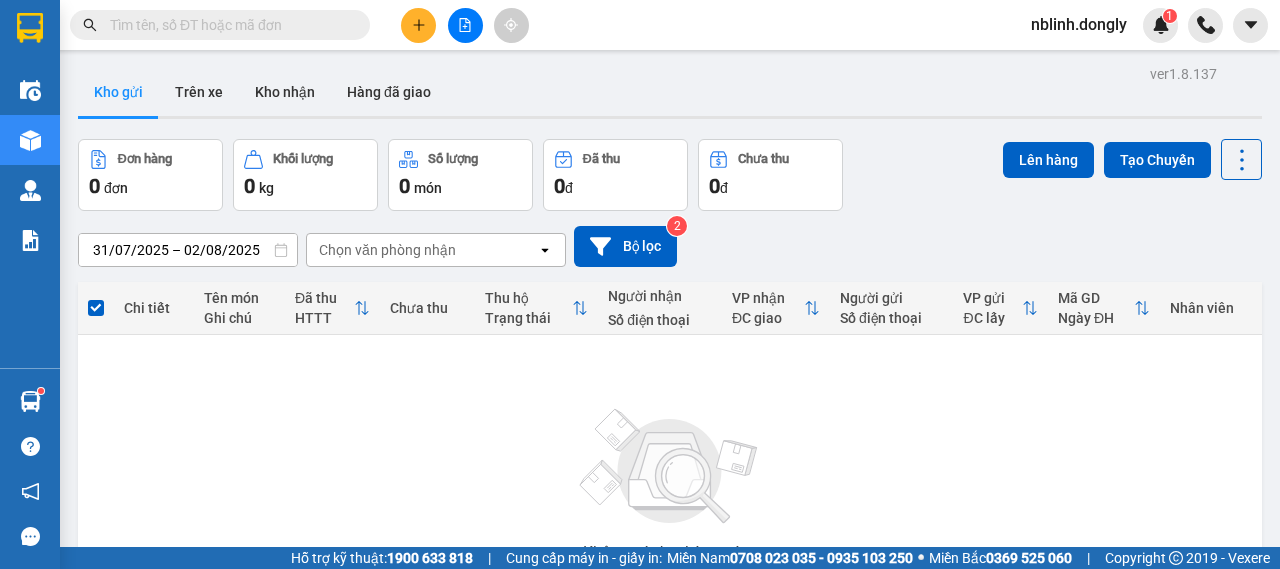 click at bounding box center (96, 308) 